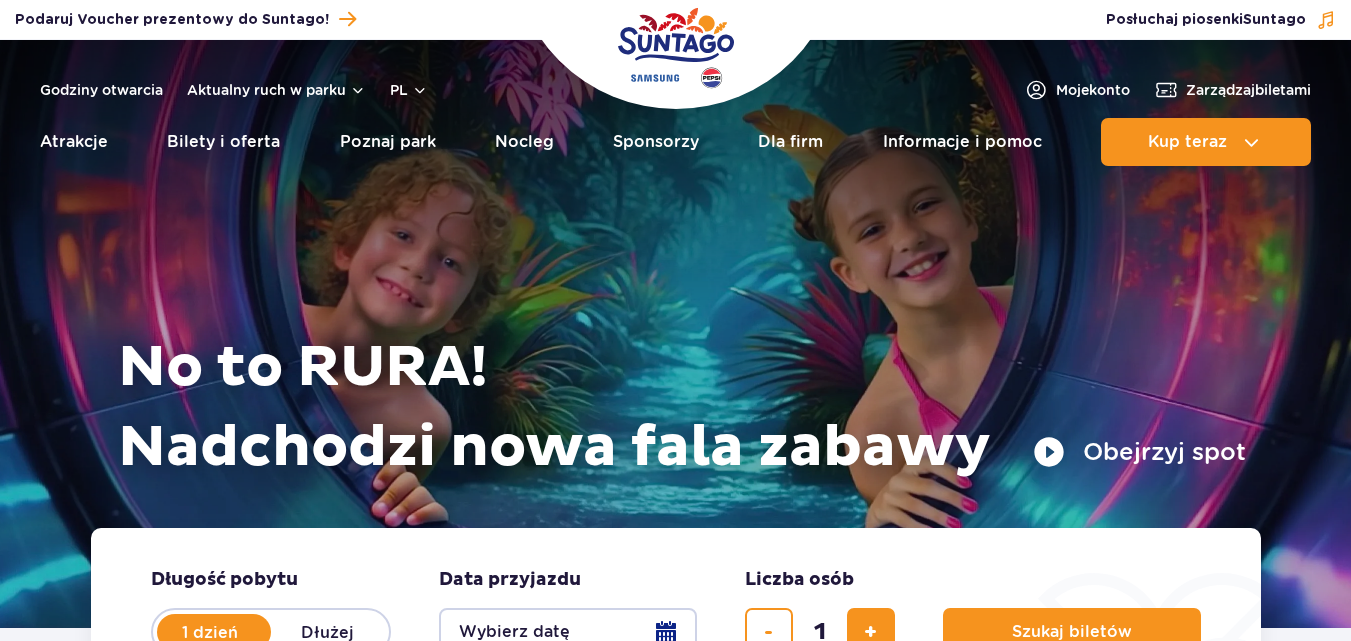 scroll, scrollTop: 0, scrollLeft: 0, axis: both 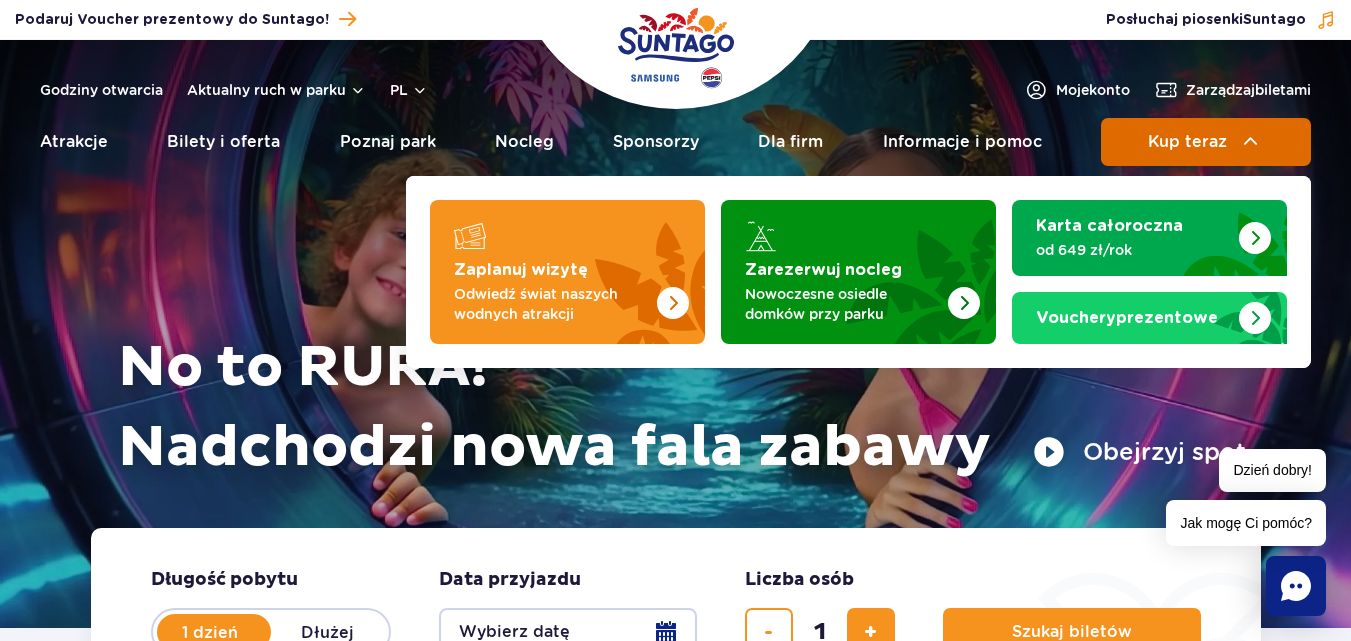 click on "Kup teraz" at bounding box center (1187, 142) 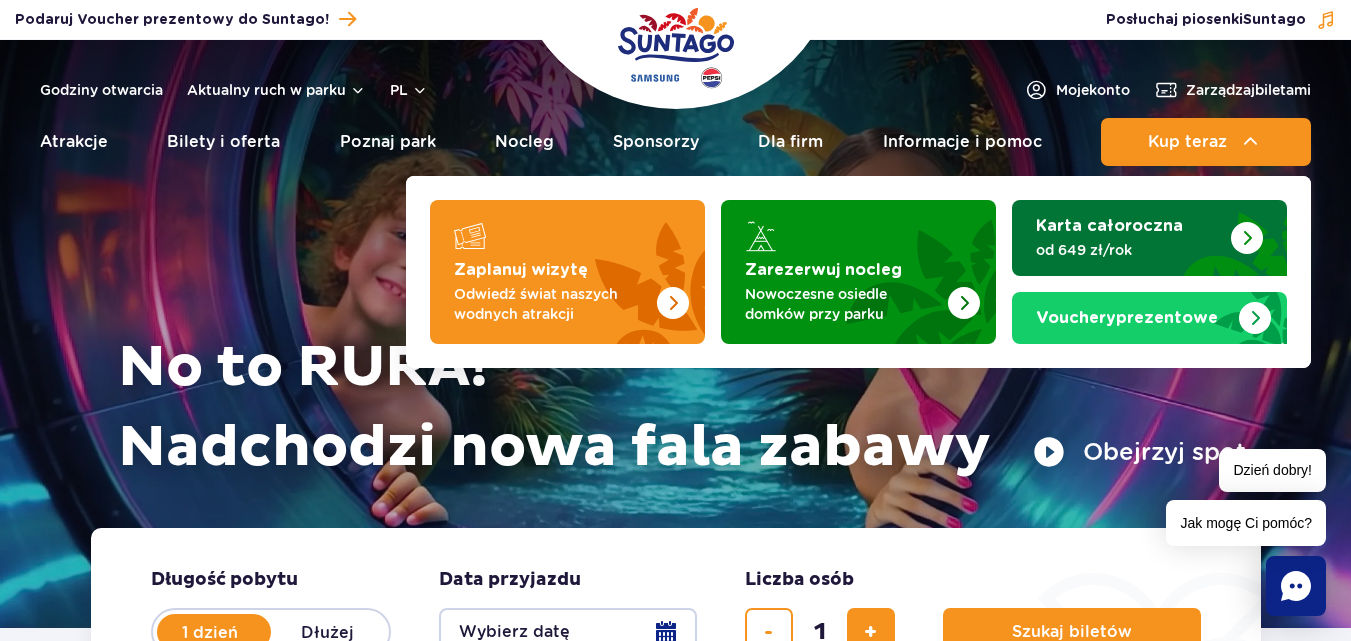 click on "Karta całoroczna" at bounding box center (1109, 226) 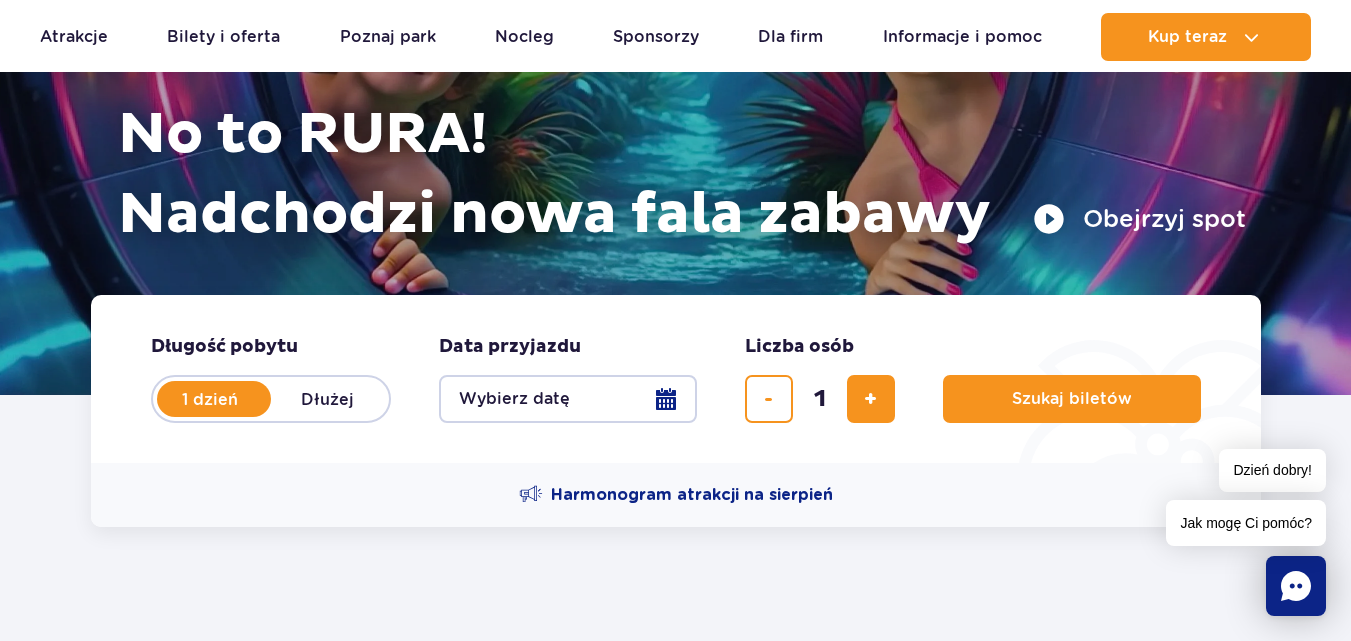 scroll, scrollTop: 280, scrollLeft: 0, axis: vertical 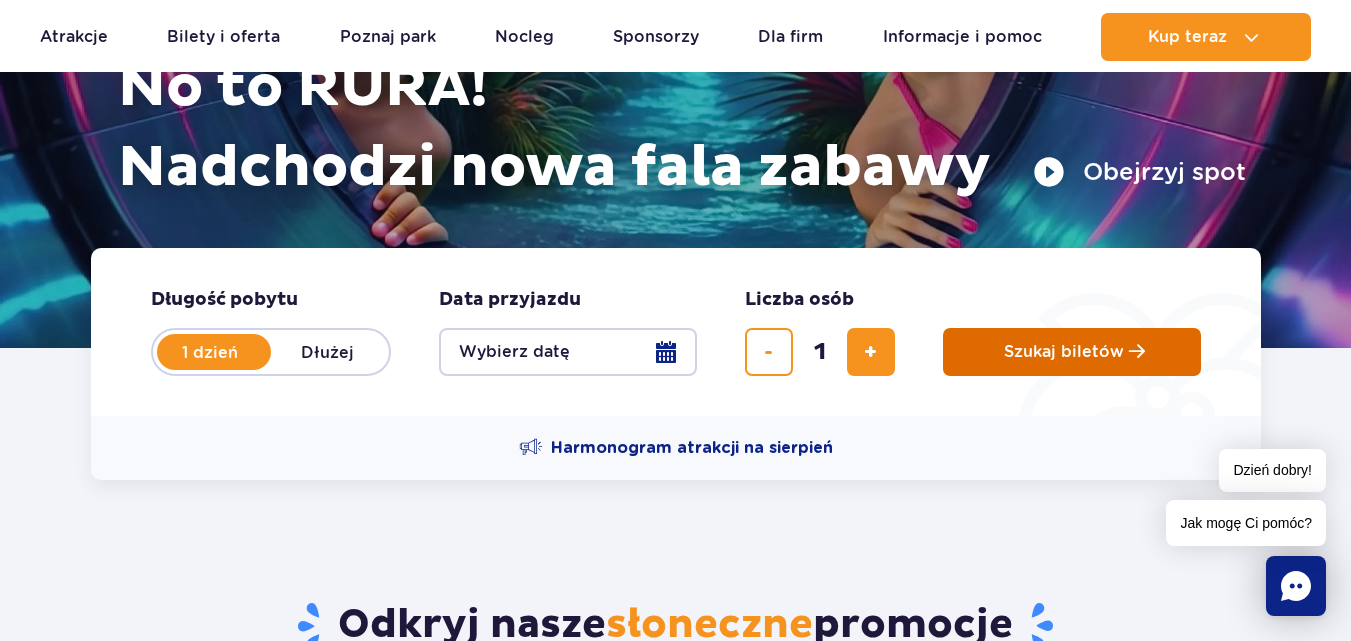 click on "Szukaj biletów" at bounding box center [1064, 352] 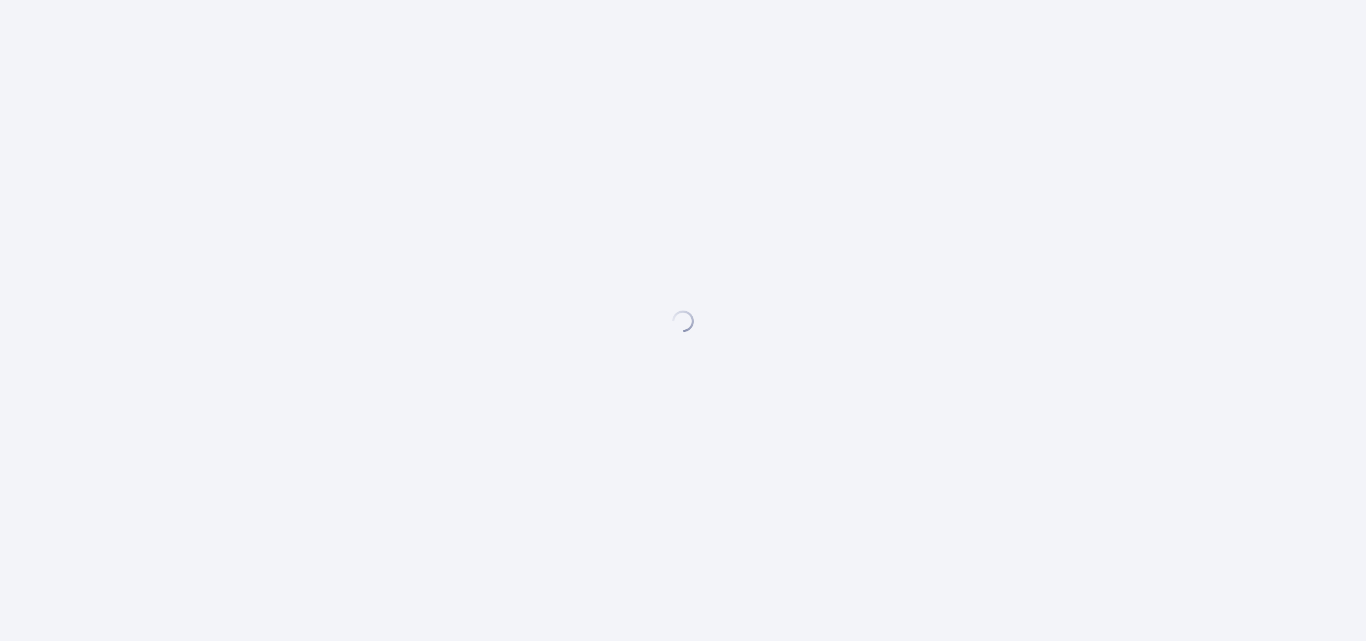 scroll, scrollTop: 0, scrollLeft: 0, axis: both 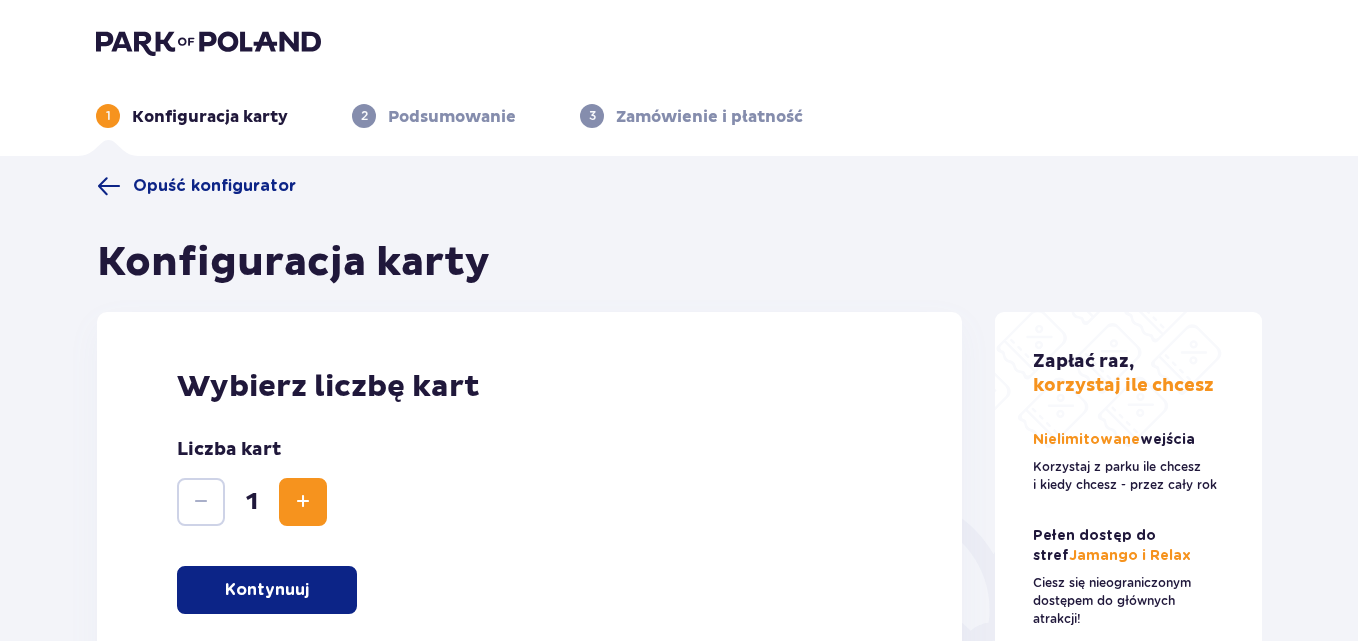 click on "Zapłać raz,  korzystaj ile chcesz Nielimitowane  wejścia   Korzystaj z parku ile chcesz i kiedy chcesz - przez cały rok Pełen dostęp do stref  Jamango i Relax   Ciesz się nieograniczonym dostępem do głównych atrakcji!" at bounding box center [1129, 542] 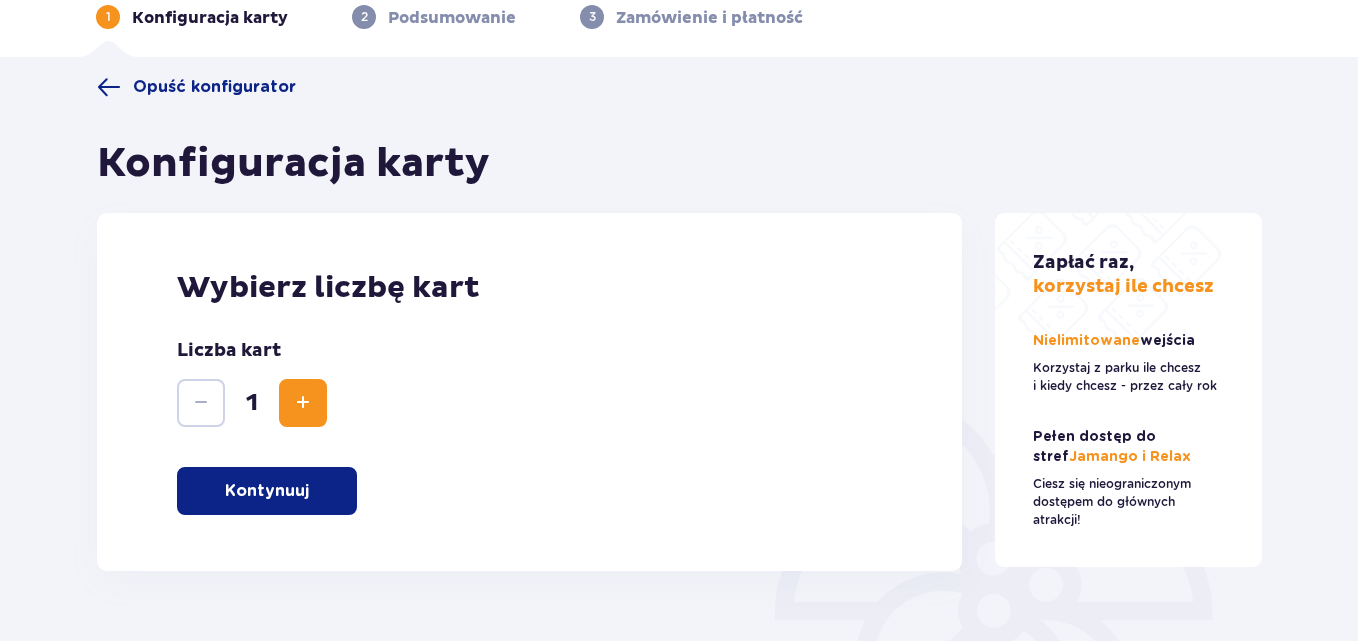 scroll, scrollTop: 240, scrollLeft: 0, axis: vertical 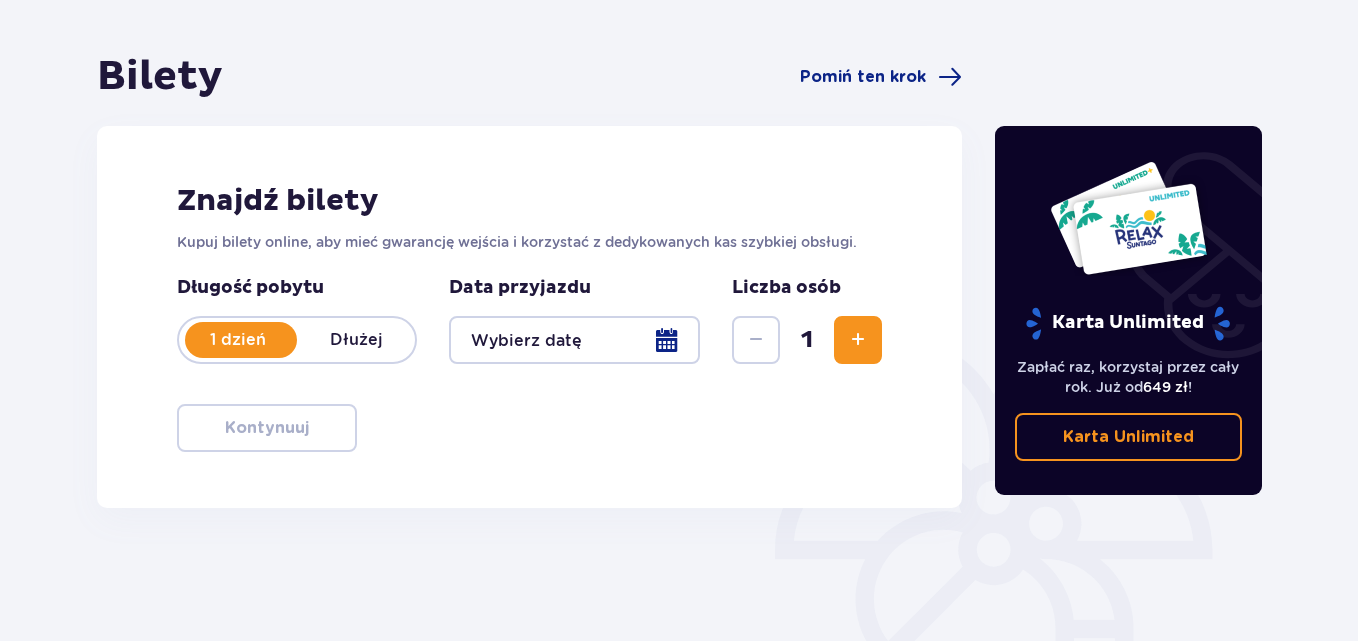 click at bounding box center [574, 340] 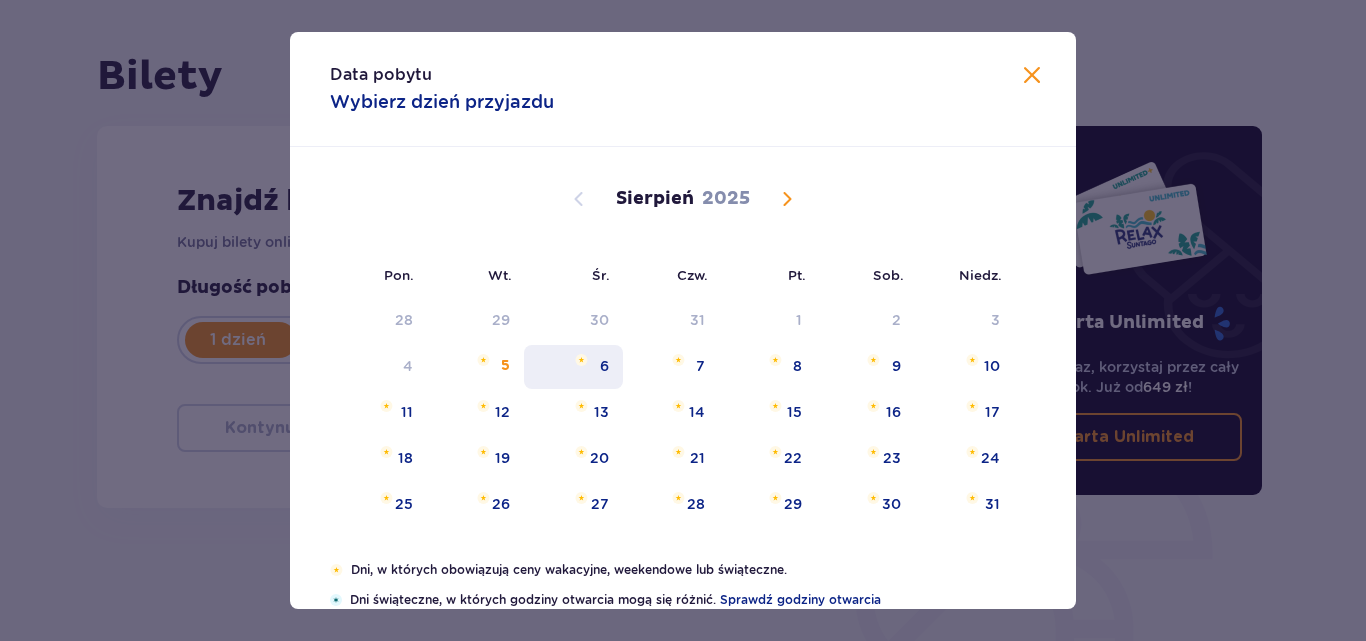 click on "6" at bounding box center (573, 367) 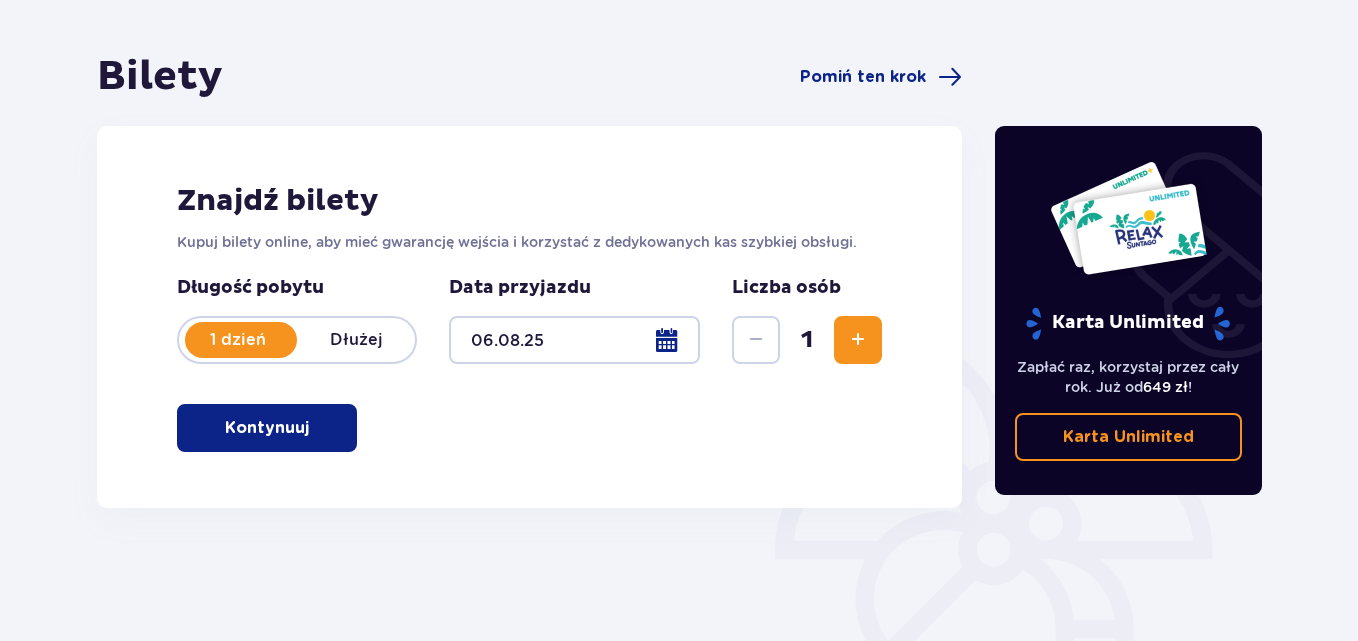 click on "Kontynuuj" at bounding box center [267, 428] 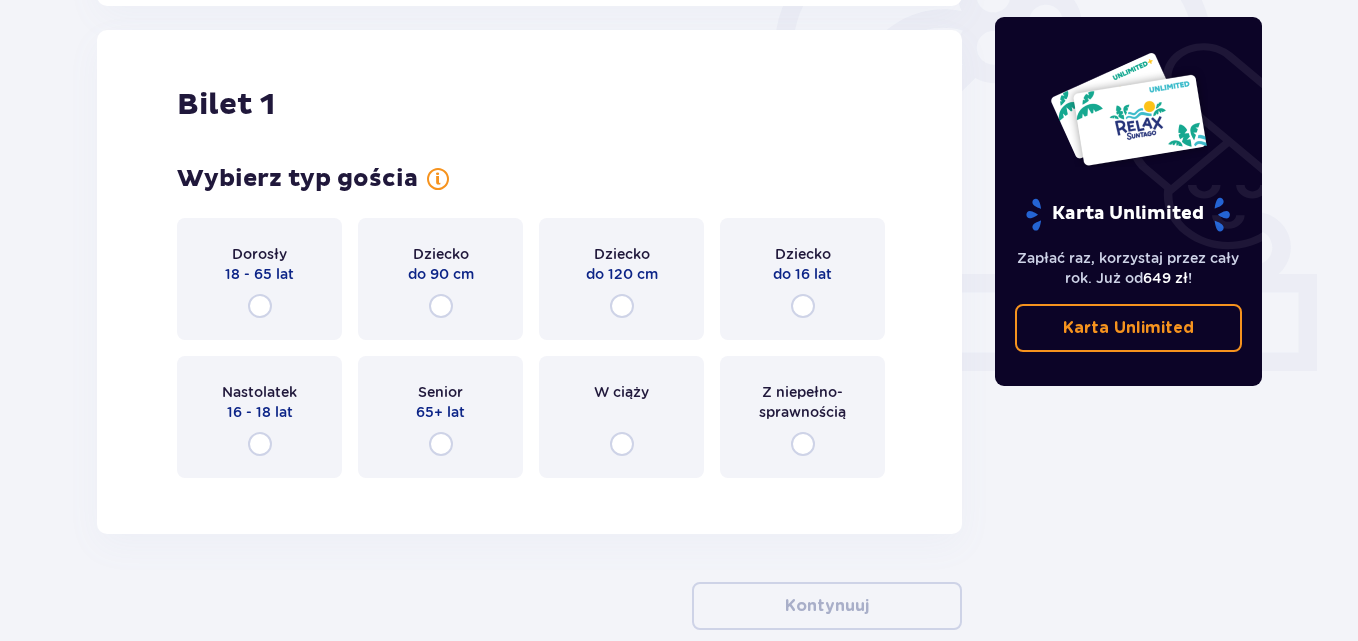 scroll, scrollTop: 668, scrollLeft: 0, axis: vertical 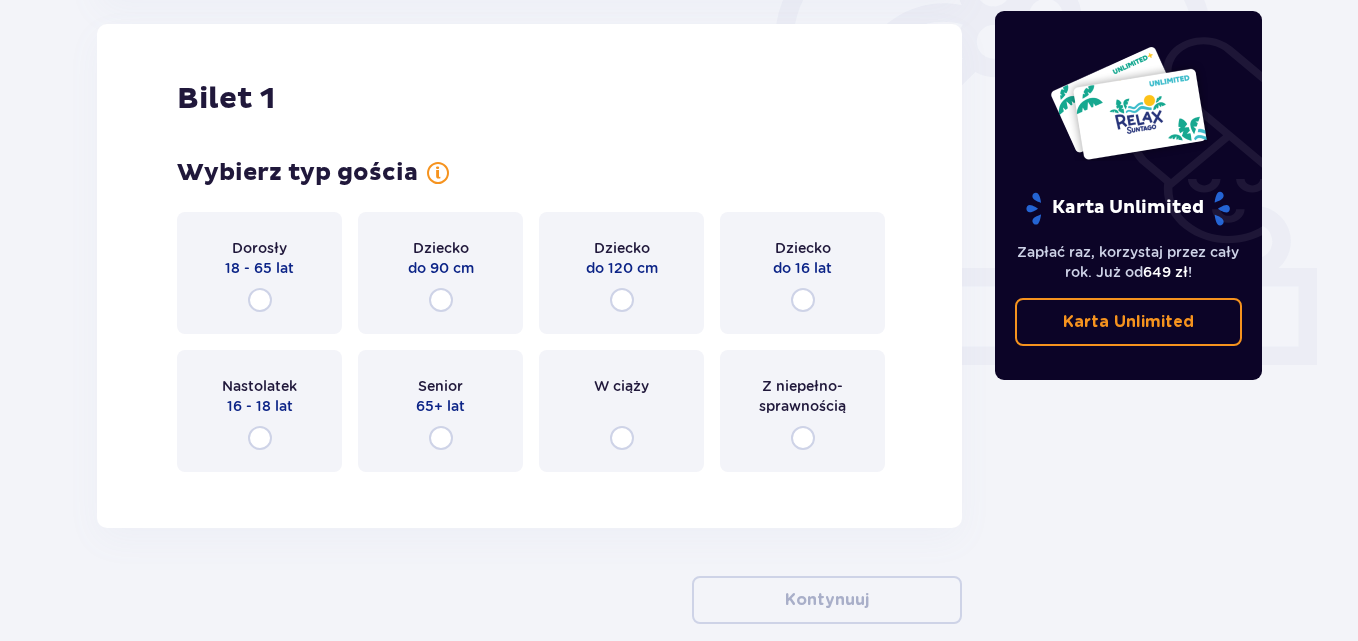 click on "Dorosły 18 - 65 lat" at bounding box center [259, 273] 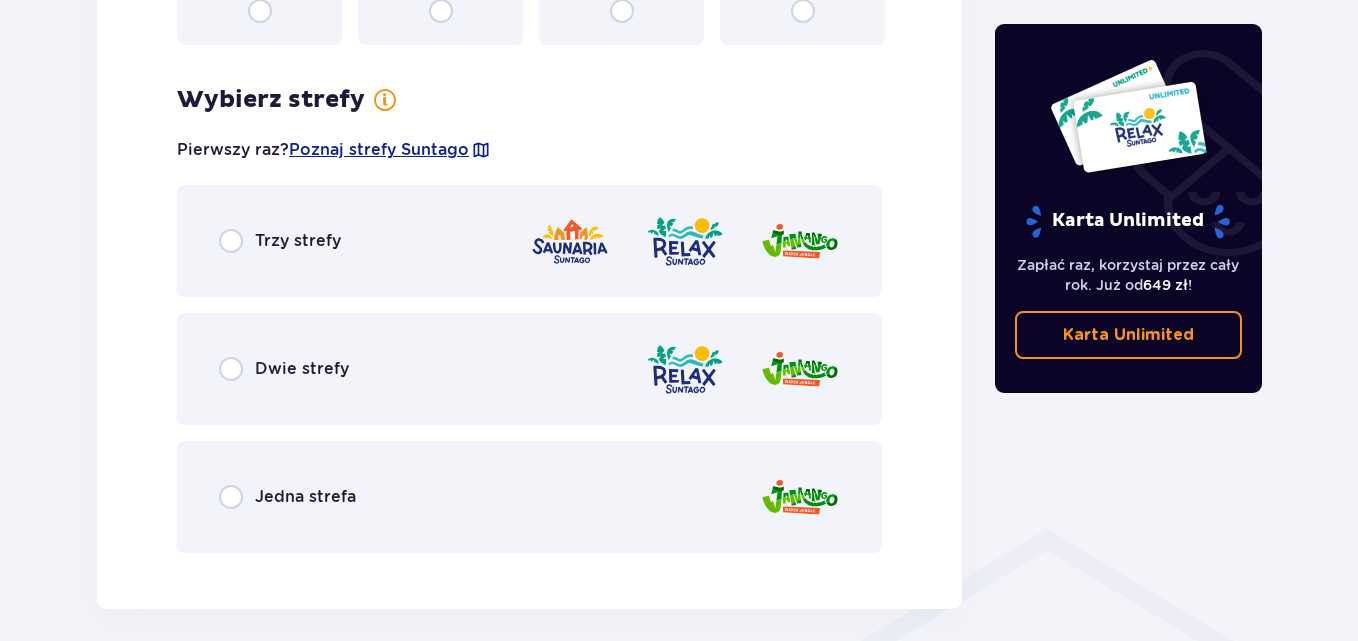scroll, scrollTop: 1156, scrollLeft: 0, axis: vertical 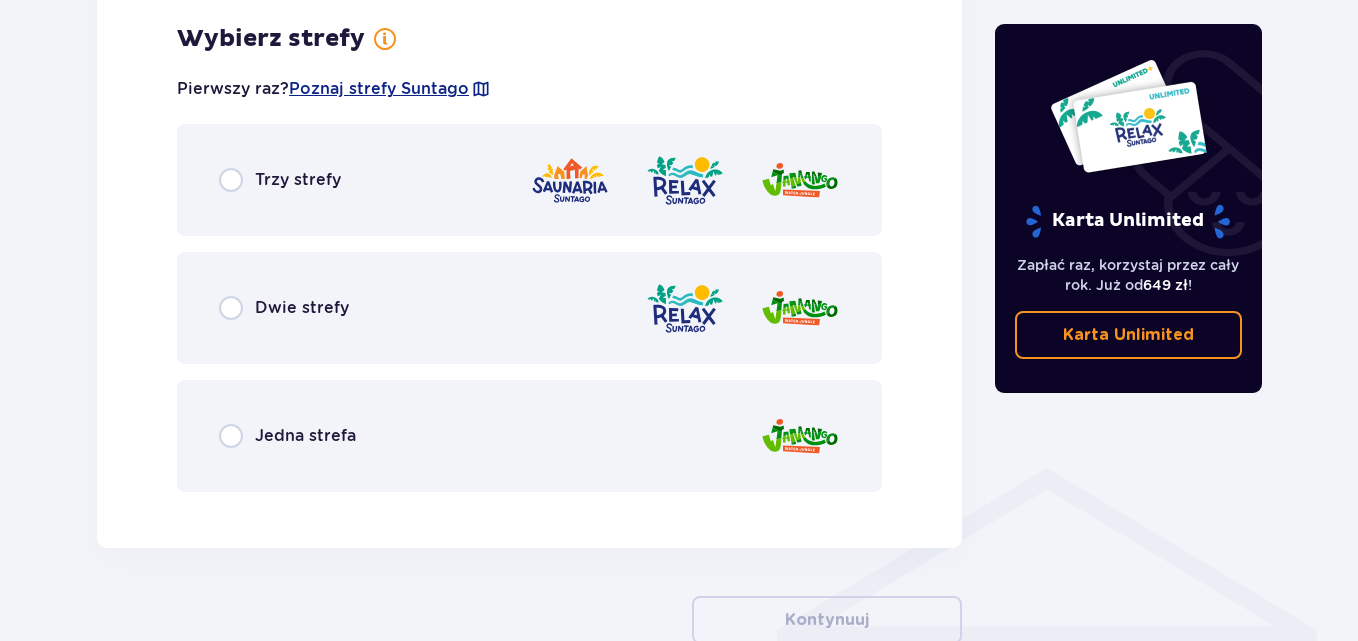click on "Trzy strefy" at bounding box center [529, 180] 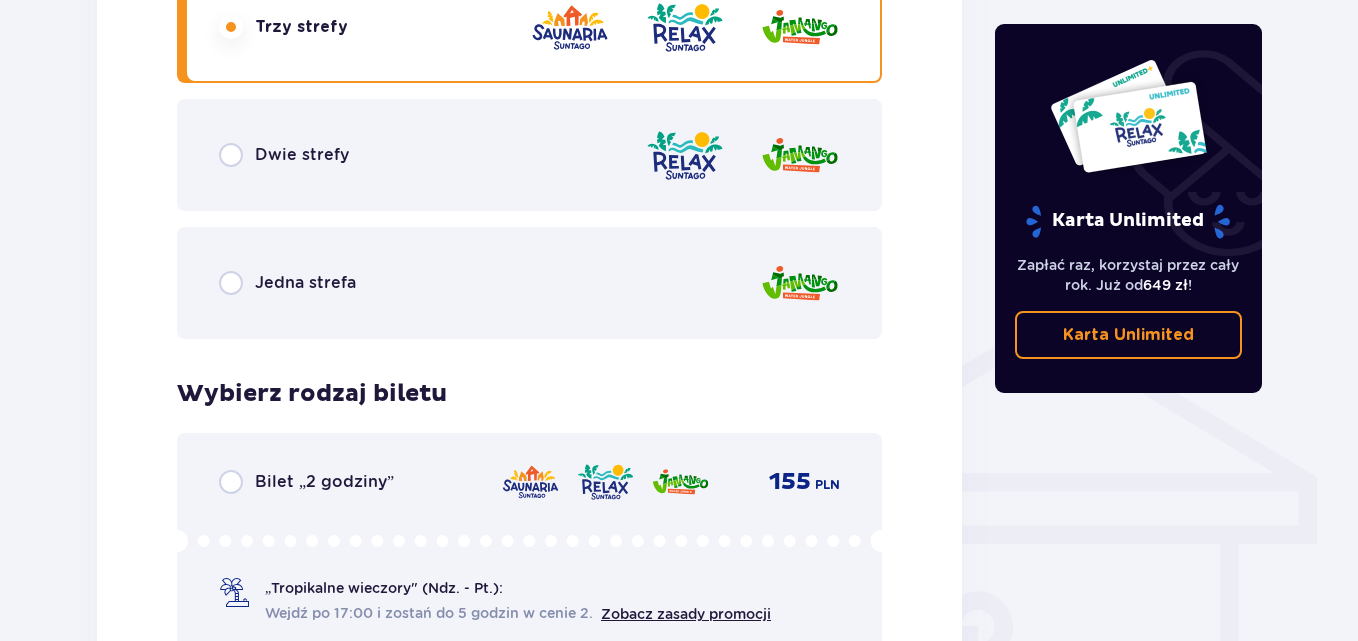 scroll, scrollTop: 1264, scrollLeft: 0, axis: vertical 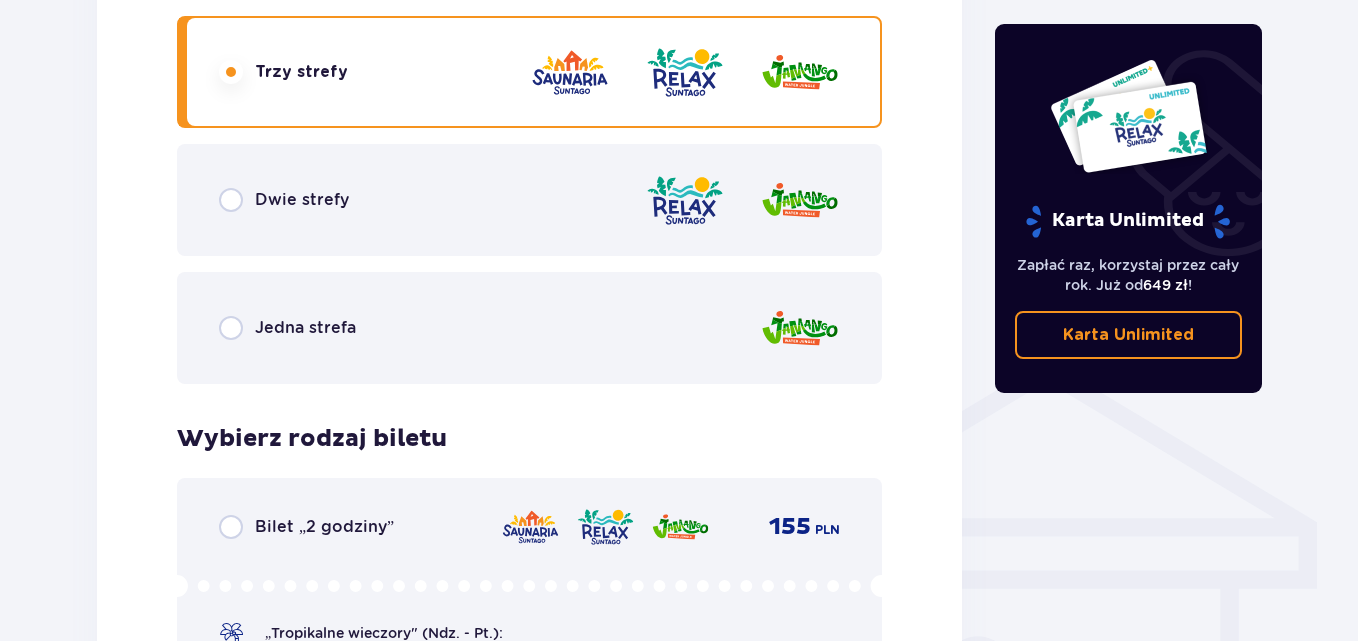 click on "Jedna strefa" at bounding box center [305, 328] 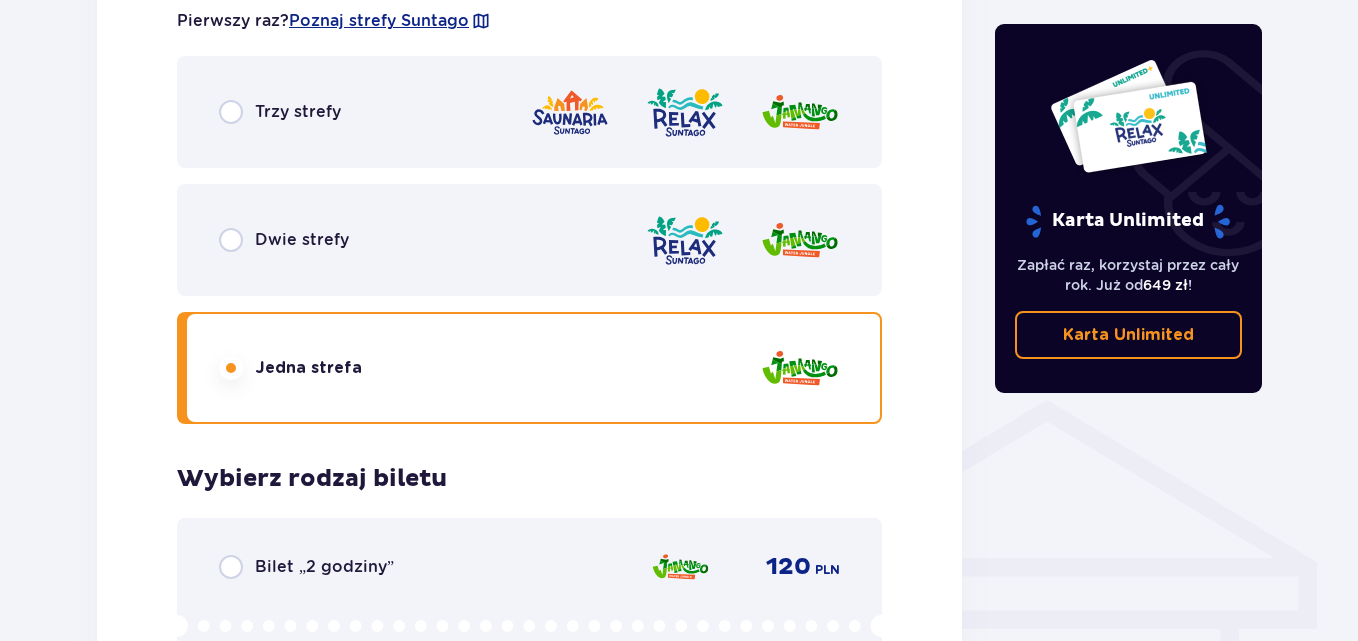 scroll, scrollTop: 1184, scrollLeft: 0, axis: vertical 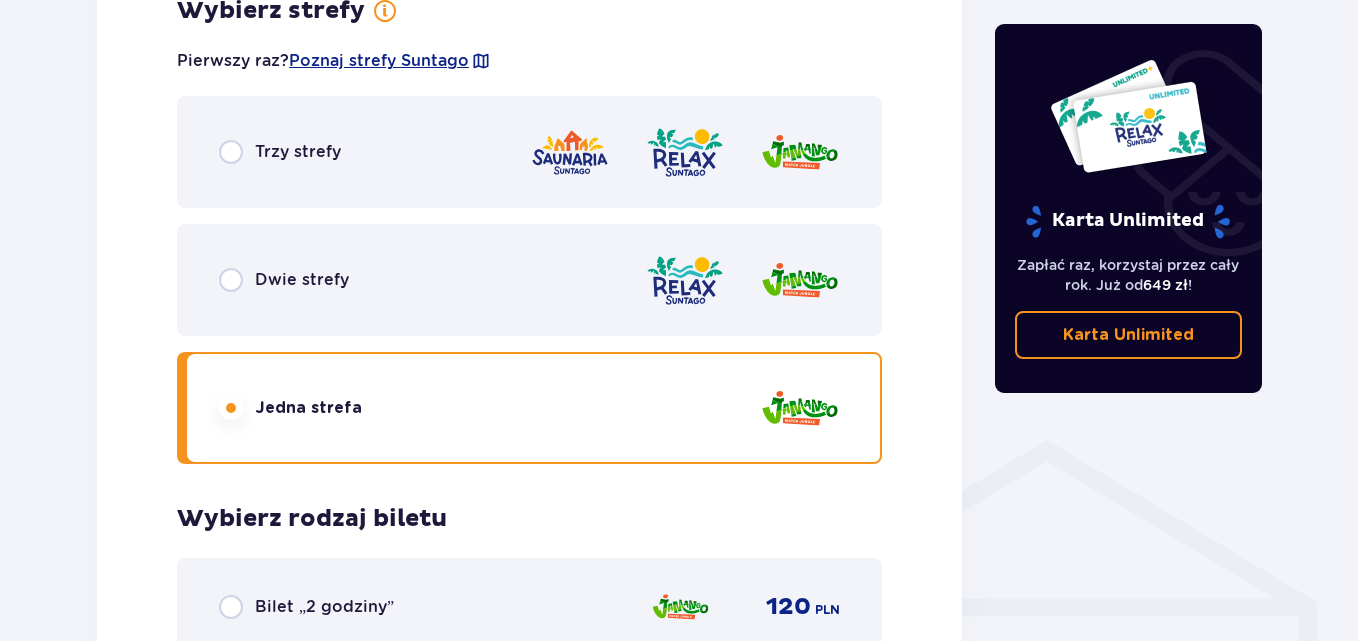 click at bounding box center [685, 152] 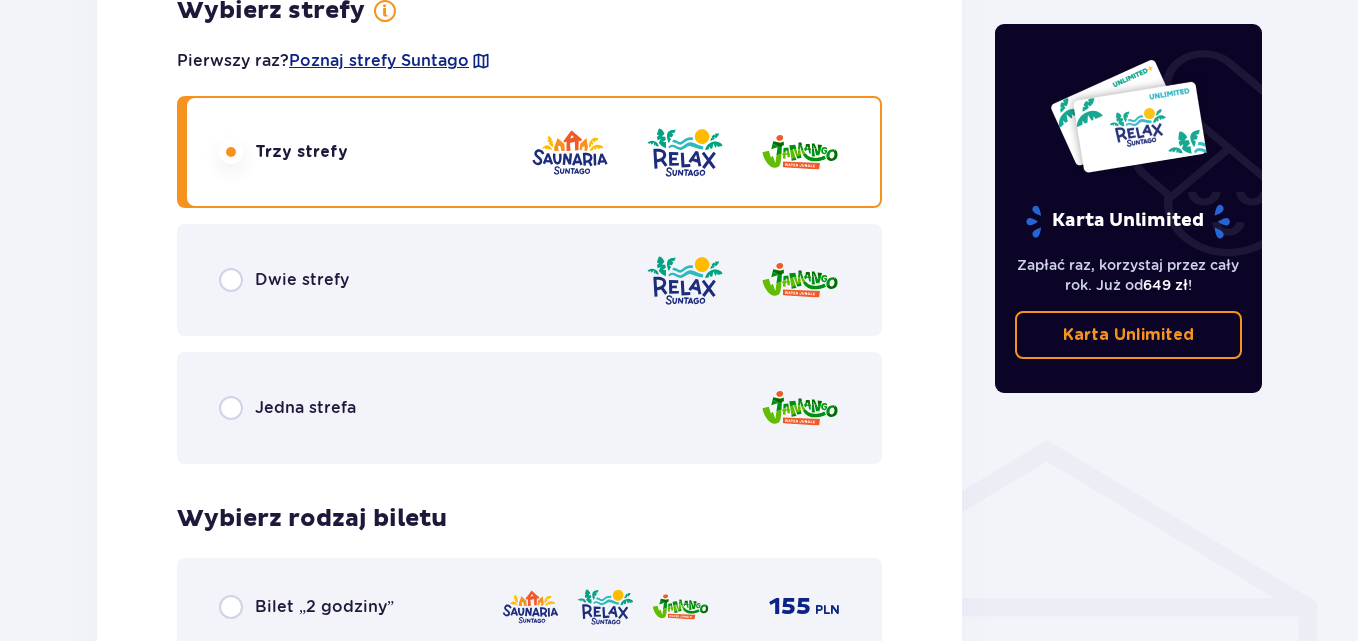 click on "Bilet   1 Wybierz typ gościa Dorosły 18 - 65 lat Dziecko do 90 cm Dziecko do 120 cm Dziecko do 16 lat Nastolatek 16 - 18 lat Senior 65+ lat W ciąży Z niepełno­sprawnością Wybierz strefy Pierwszy raz?  Poznaj strefy Suntago Trzy strefy Dwie strefy Jedna strefa Wybierz rodzaj biletu Bilet „2 godziny” 155 PLN „Tropikalne wieczory" (Ndz. - Pt.): Wejdź po 17:00 i zostań do 5 godzin w cenie 2. Zobacz zasady promocji Bilet „4 godziny” 190 PLN Bilet „Cały dzień” 210 PLN" at bounding box center [529, 301] 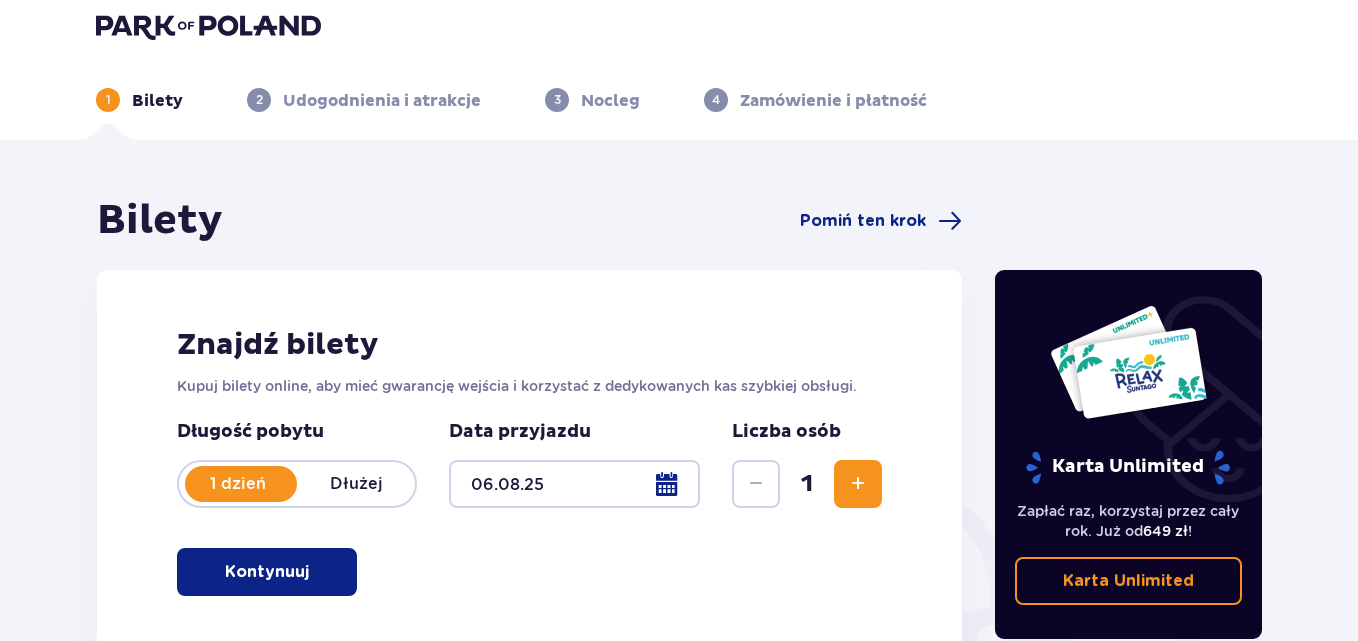 scroll, scrollTop: 0, scrollLeft: 0, axis: both 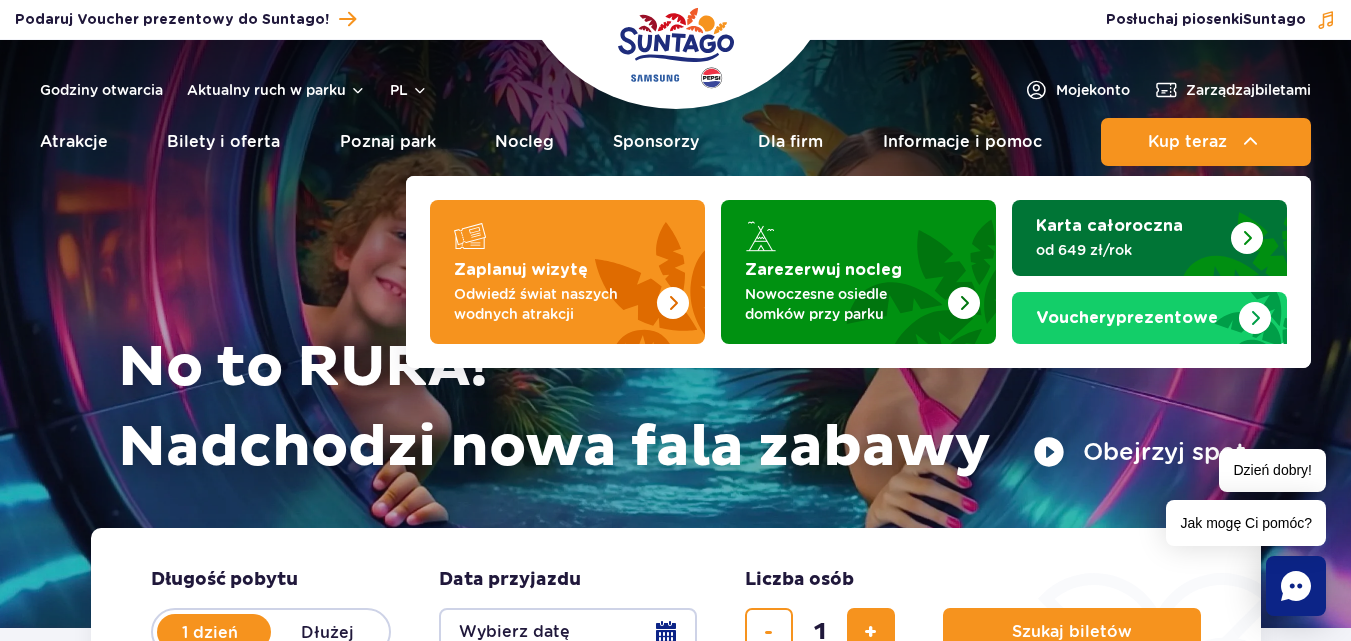 click on "Karta całoroczna" at bounding box center [1109, 226] 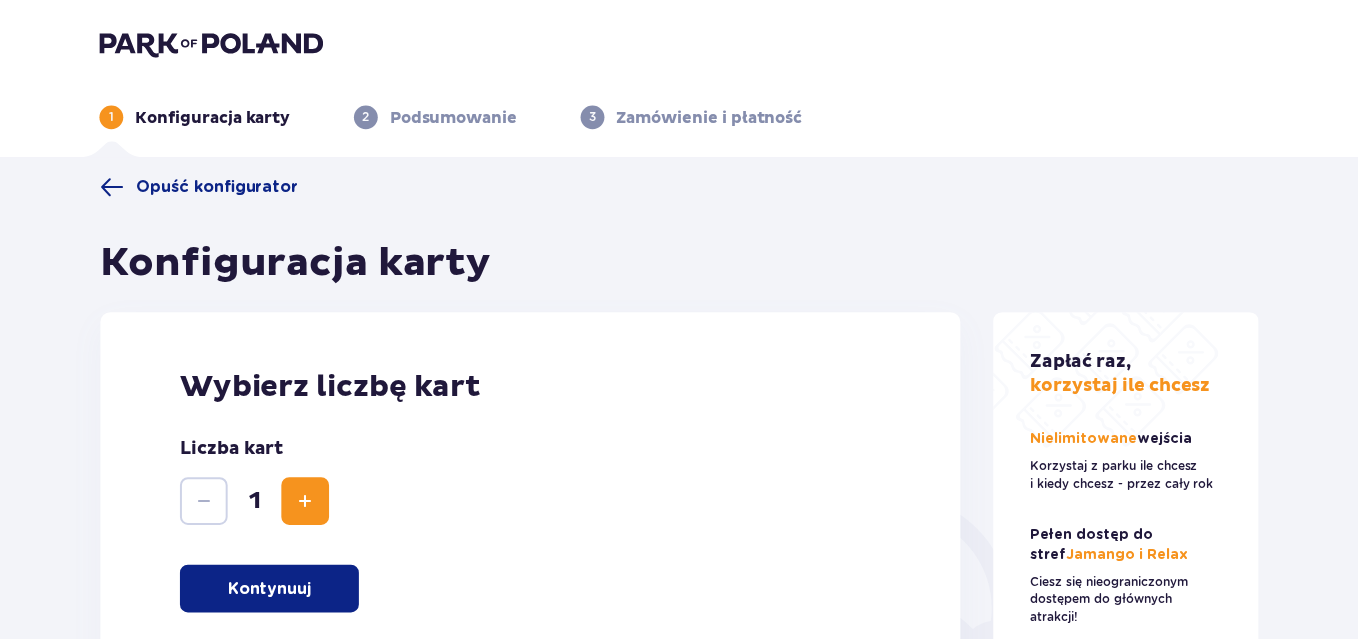 scroll, scrollTop: 0, scrollLeft: 0, axis: both 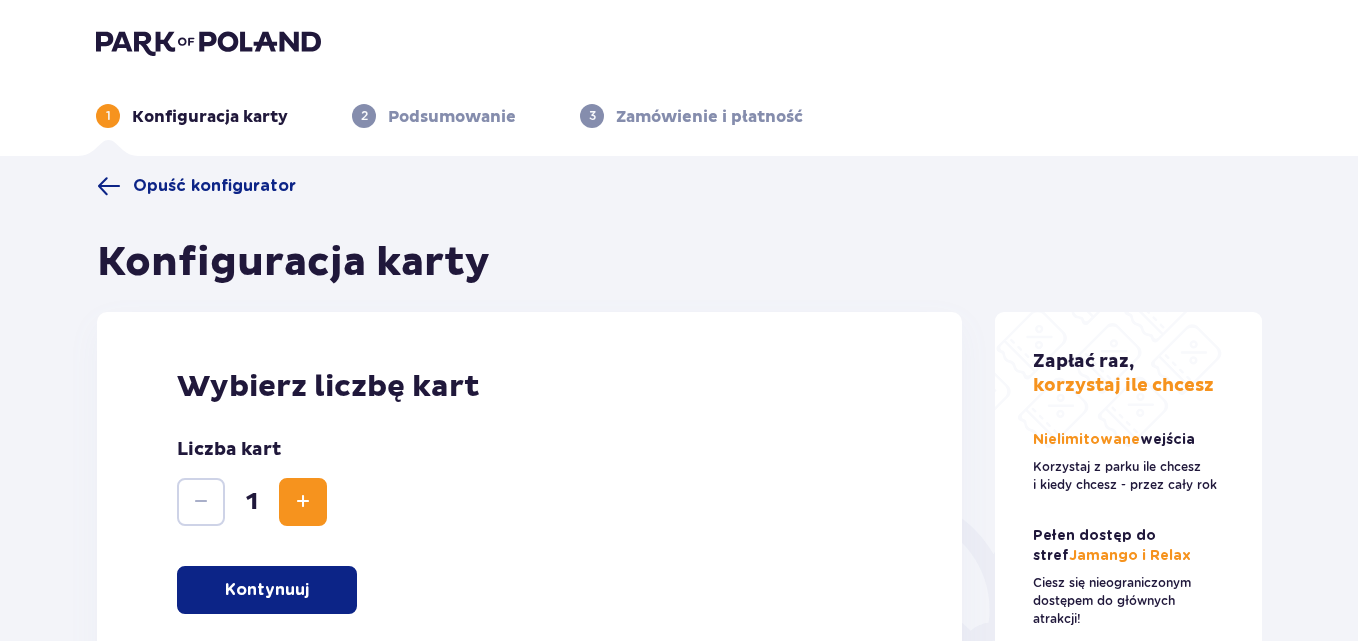 click on "Zapłać raz,  korzystaj ile chcesz Nielimitowane  wejścia   Korzystaj z parku ile chcesz i kiedy chcesz - przez cały rok Pełen dostęp do stref  Jamango i Relax   Ciesz się nieograniczonym dostępem do głównych atrakcji!" at bounding box center [1129, 542] 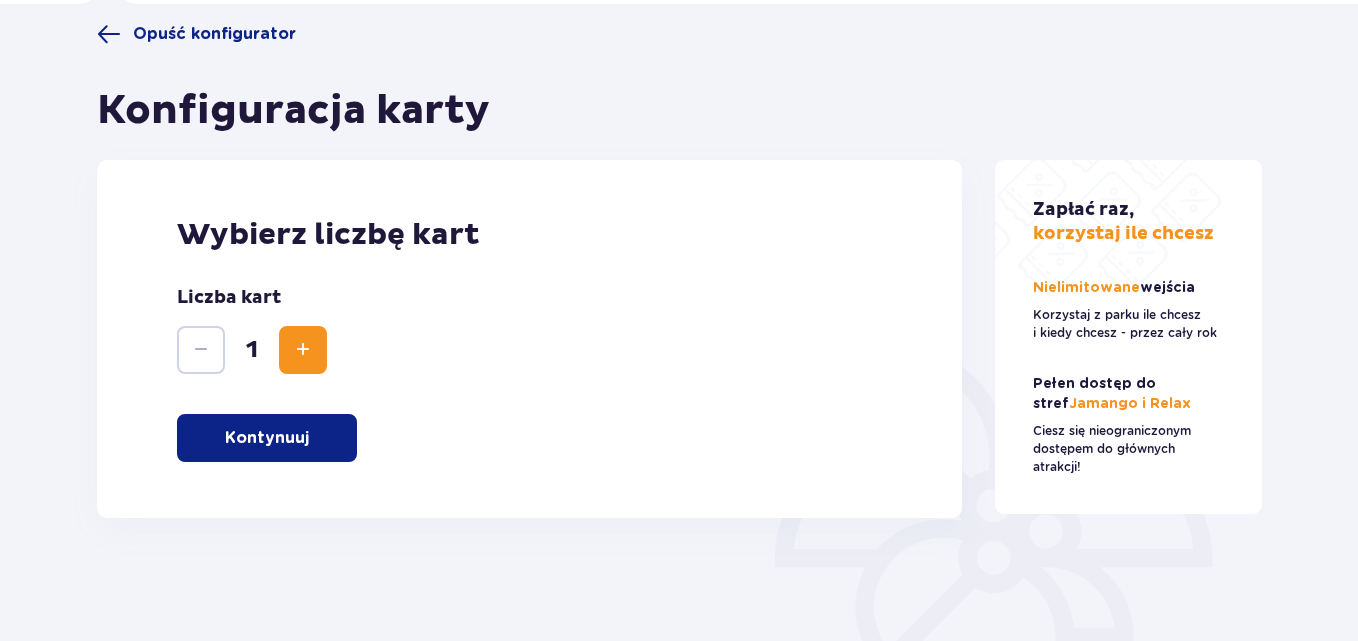 scroll, scrollTop: 0, scrollLeft: 0, axis: both 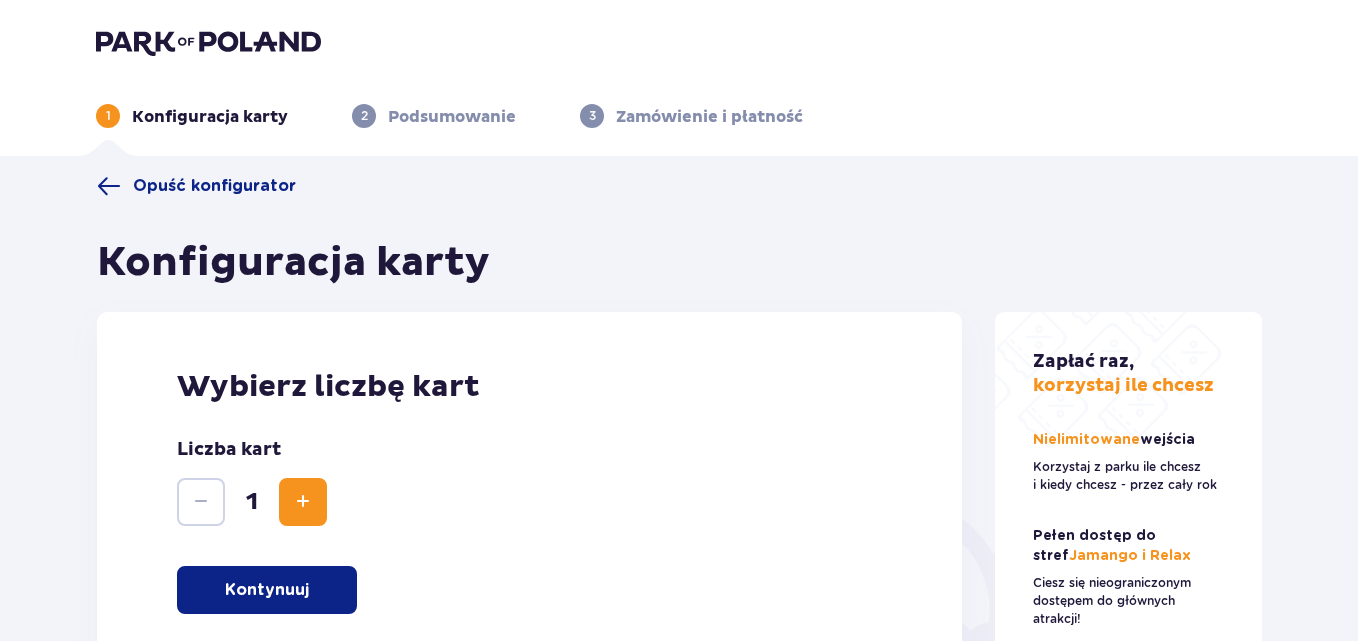 click on "Opuść konfigurator Konfiguracja karty Wybierz liczbę kart Liczba kart 1 Kontynuuj Zapłać raz,  korzystaj ile chcesz Nielimitowane  wejścia   Korzystaj z parku ile chcesz i kiedy chcesz - przez cały rok Pełen dostęp do stref  Jamango i Relax   Ciesz się nieograniczonym dostępem do głównych atrakcji!" at bounding box center [679, 593] 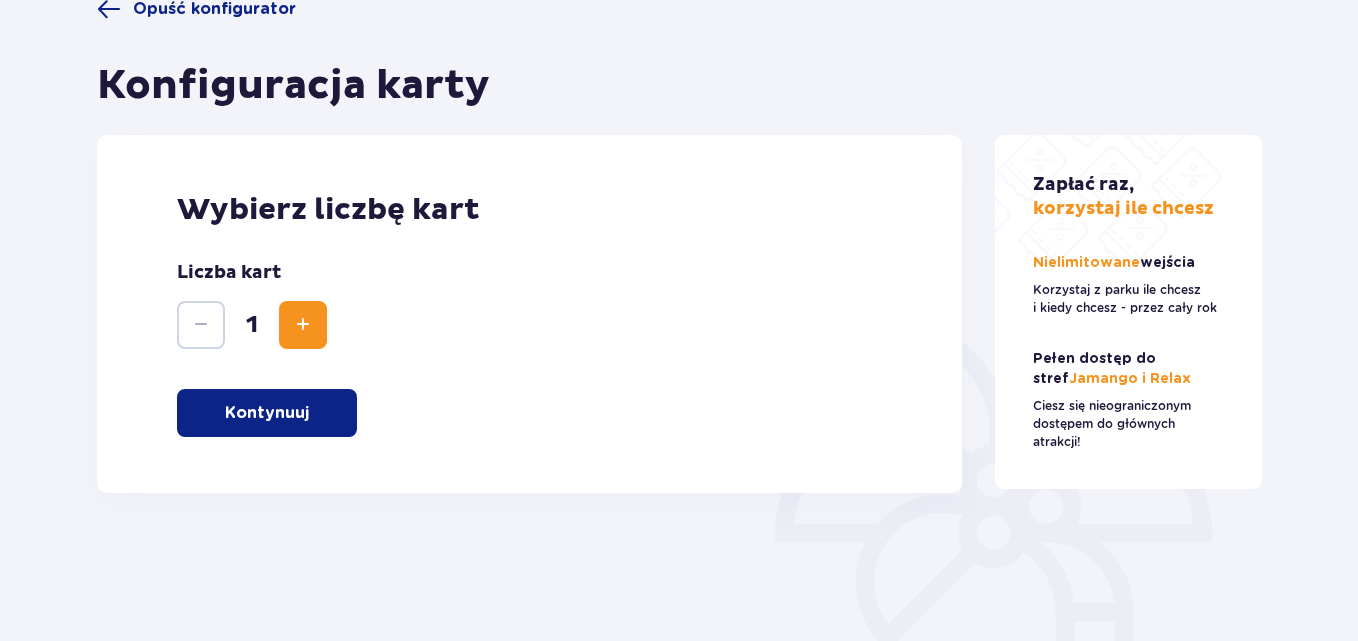 scroll, scrollTop: 200, scrollLeft: 0, axis: vertical 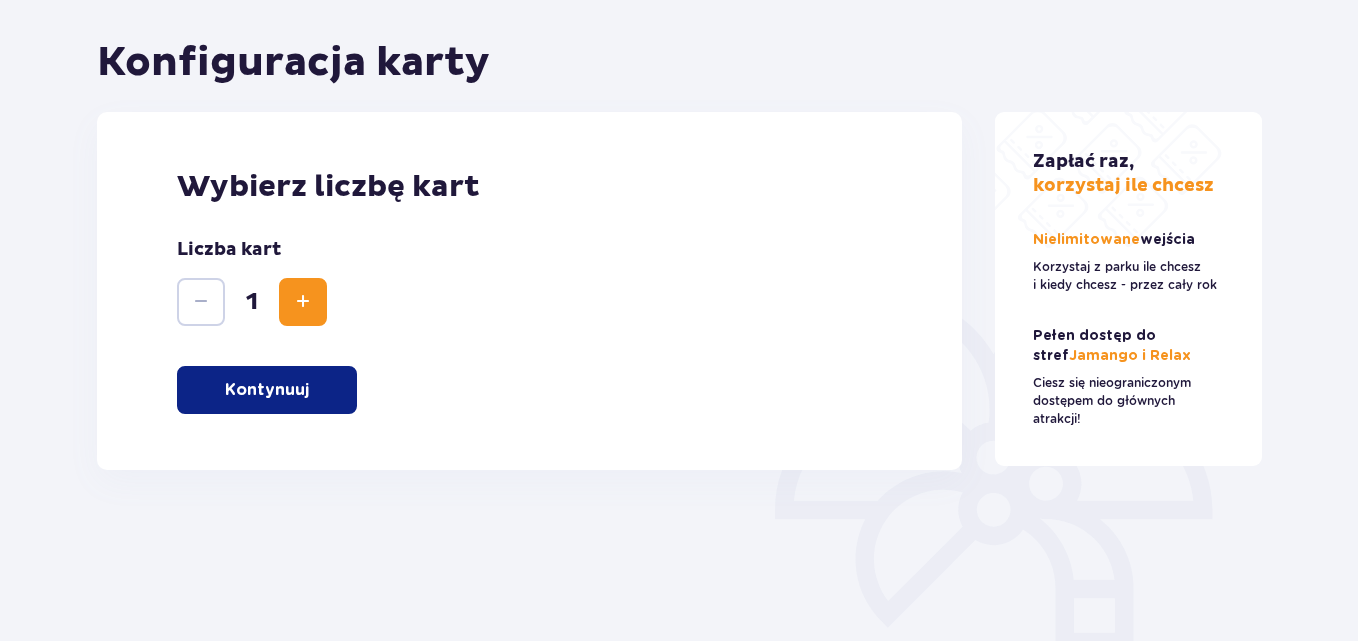 click on "Kontynuuj" at bounding box center [267, 390] 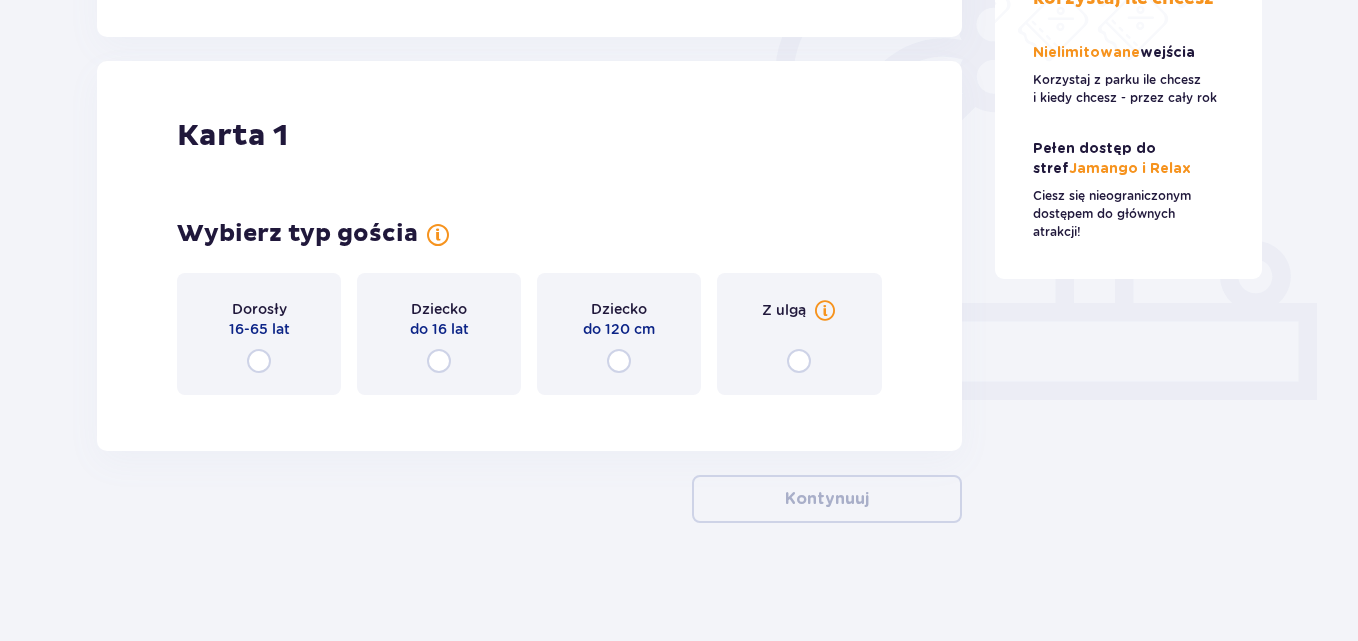 scroll, scrollTop: 635, scrollLeft: 0, axis: vertical 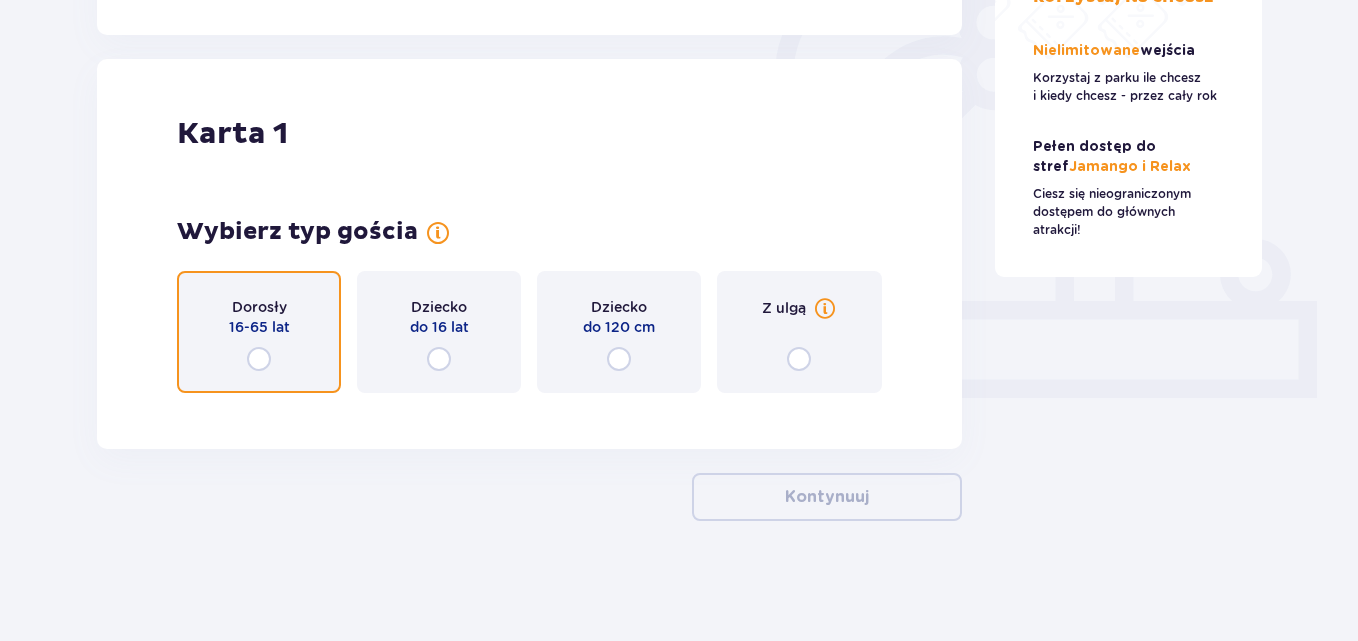 click at bounding box center (259, 359) 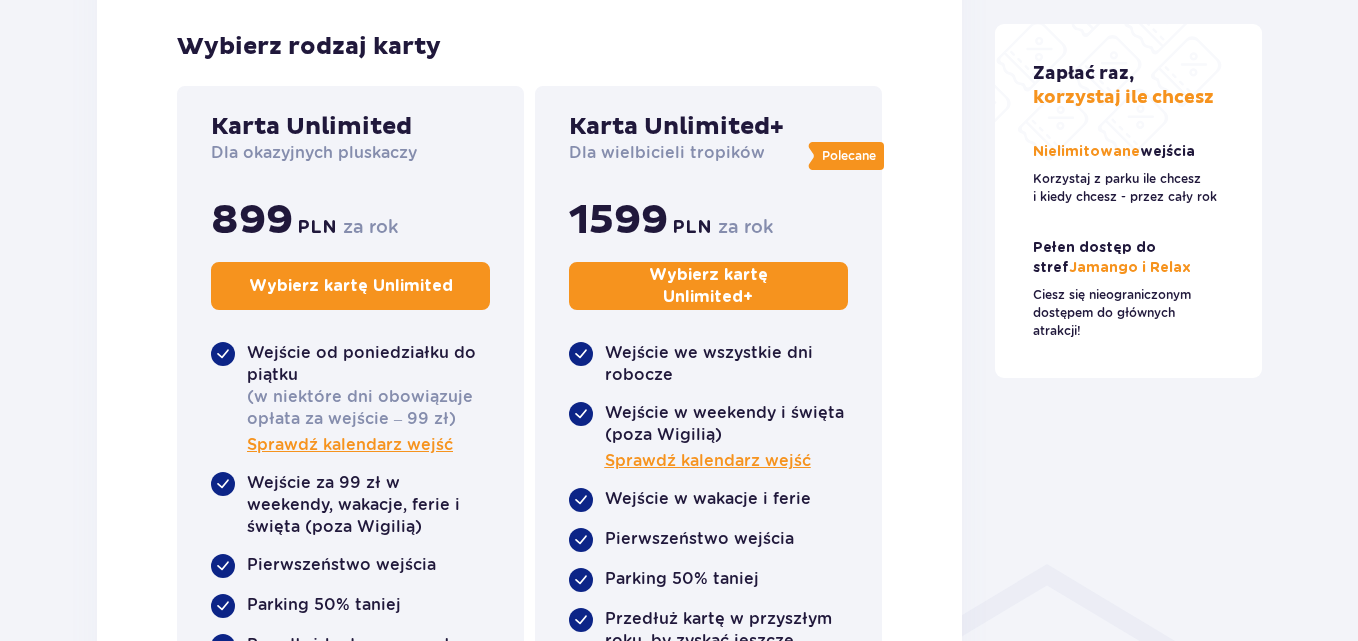 scroll, scrollTop: 1068, scrollLeft: 0, axis: vertical 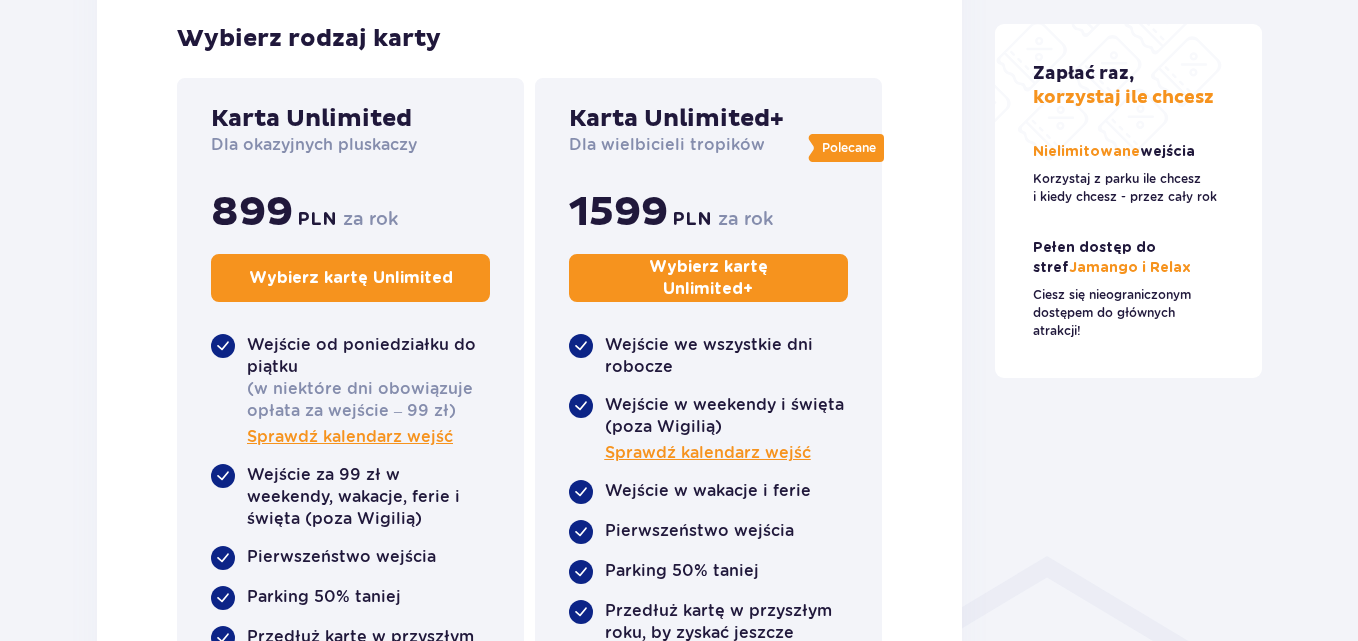 click on "Karta   1 Wybierz typ gościa Dorosły 16-65 lat Dziecko do 16 lat Dziecko do 120 cm Z ulgą Wybierz rodzaj karty Karta Unlimited Dla okazyjnych pluskaczy 899 PLN za rok Wybierz kartę Unlimited   Wejście od poniedziałku do piątku (w niektóre dni obowiązuje opłata za wejście – 99 zł) Sprawdź kalendarz wejść   Wejście za 99 zł w weekendy, wakacje, ferie i święta (poza Wigilią)   Pierwszeństwo wejścia   Parking 50% taniej   Przedłuż kartę w przyszłym roku, by zyskać jeszcze  więcej korzyści! Dostęp do stref: Polecane Karta Unlimited+ Dla wielbicieli tropików 1599 PLN za rok Wybierz kartę Unlimited +   Wejście we wszystkie dni robocze   Wejście w weekendy i święta (poza Wigilią) Sprawdź kalendarz wejść   Wejście w wakacje i ferie   Pierwszeństwo wejścia   Parking 50% taniej   Przedłuż kartę w przyszłym roku, by zyskać jeszcze  więcej korzyści! Dostęp do stref: Regulamin kart całorocznych" at bounding box center (529, 285) 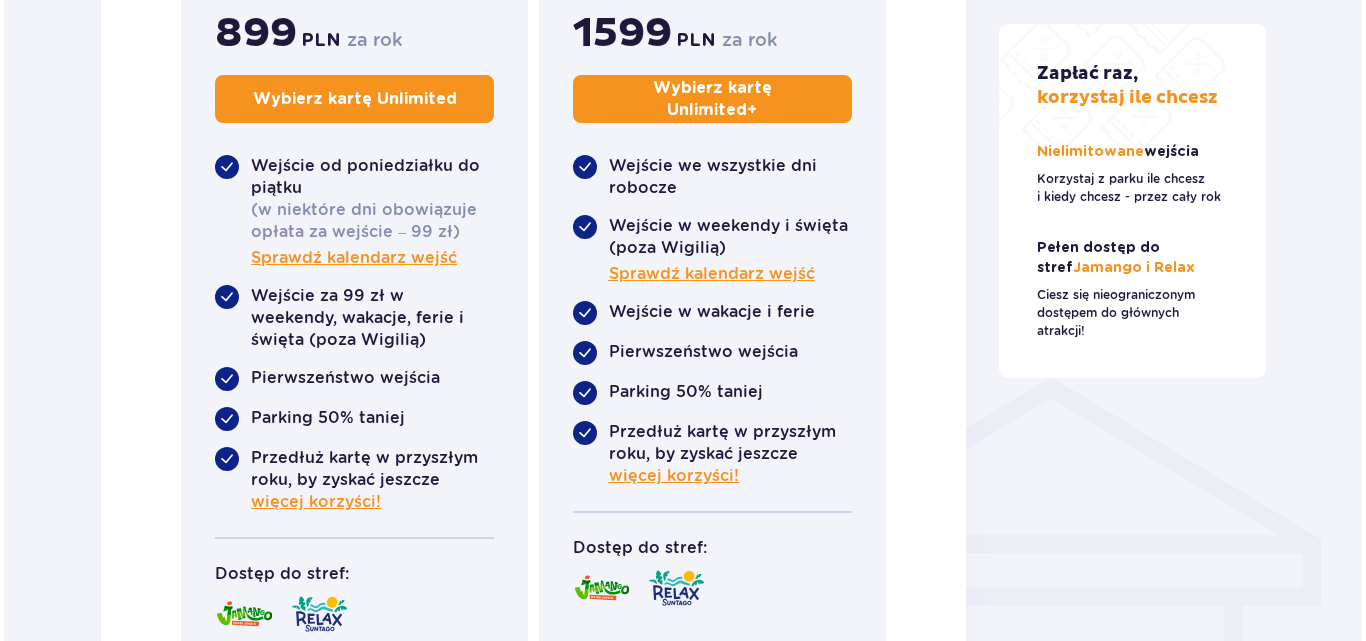 scroll, scrollTop: 1283, scrollLeft: 0, axis: vertical 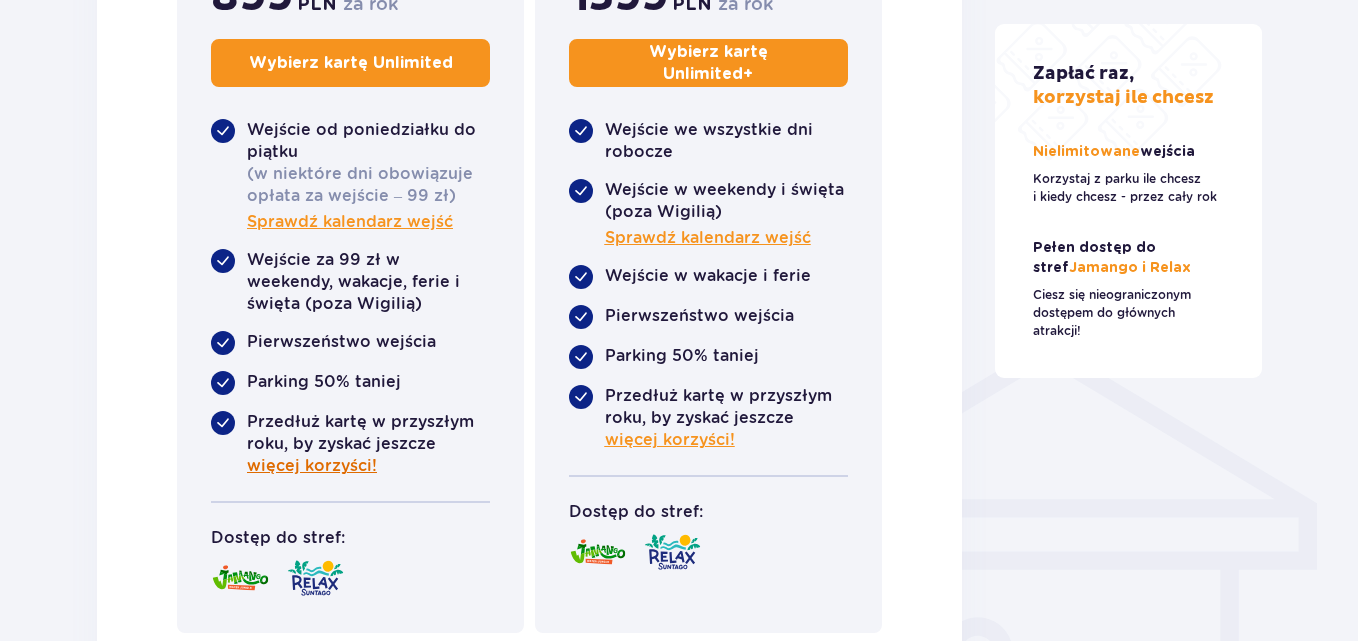 click on "więcej korzyści!" at bounding box center [312, 466] 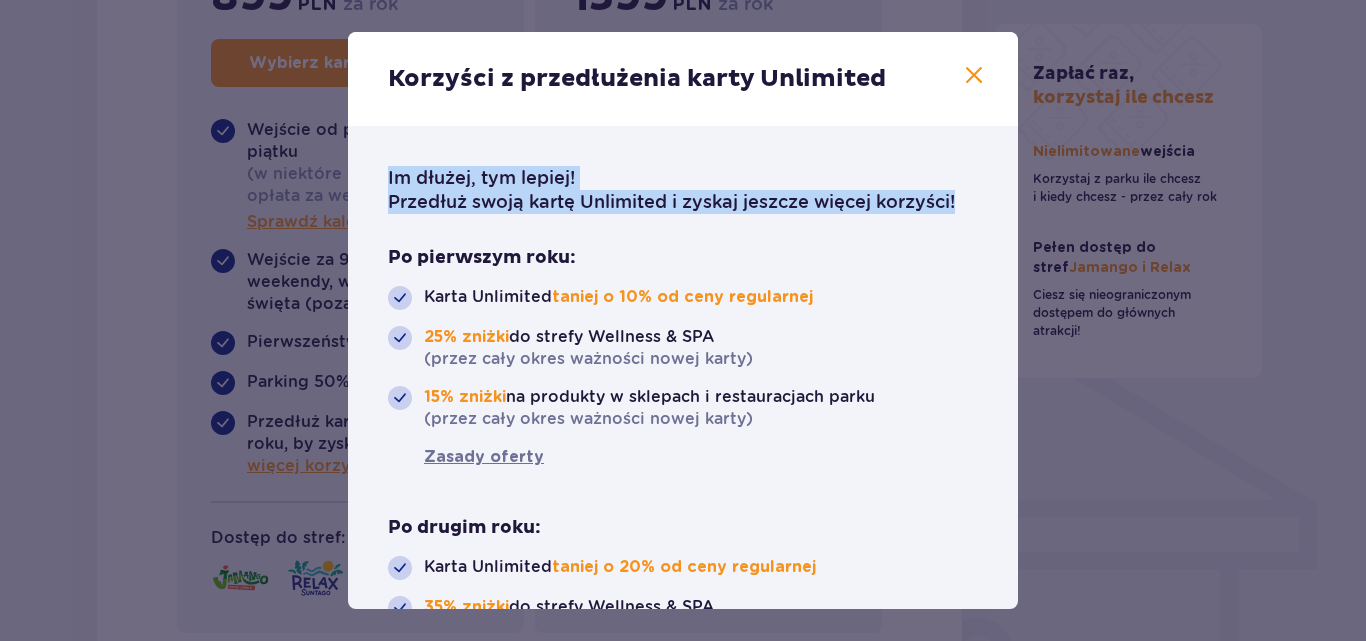 drag, startPoint x: 1011, startPoint y: 147, endPoint x: 1007, endPoint y: 202, distance: 55.145264 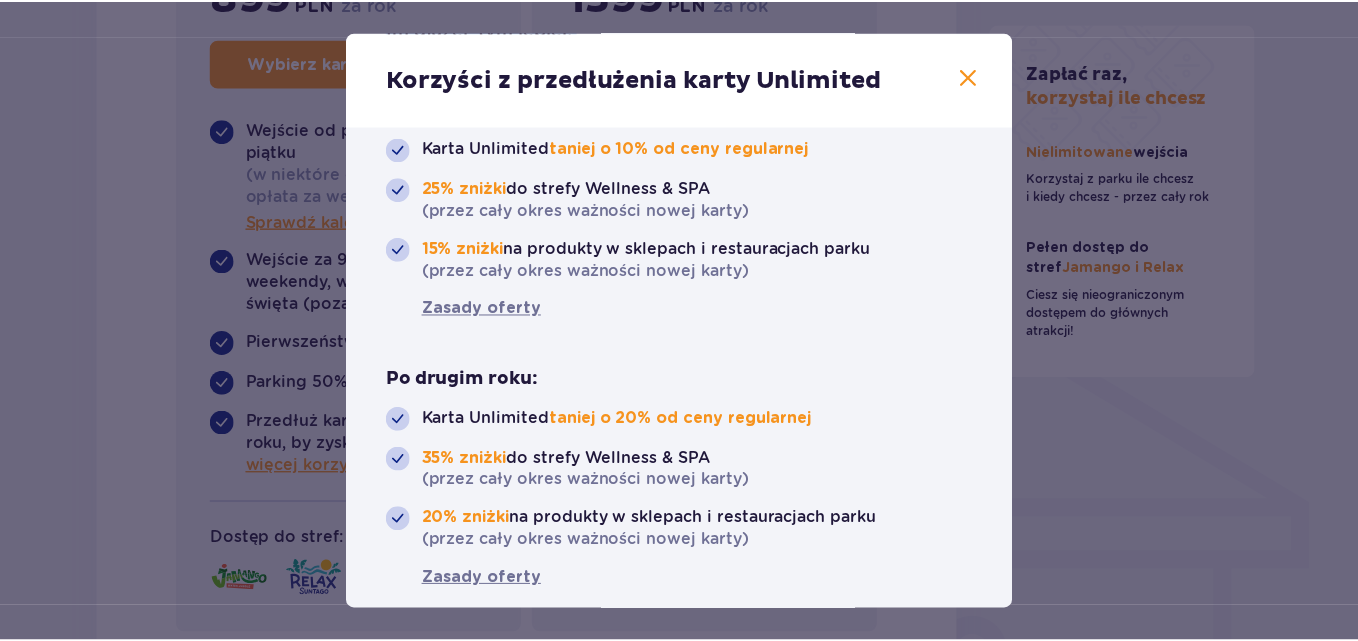 scroll, scrollTop: 169, scrollLeft: 0, axis: vertical 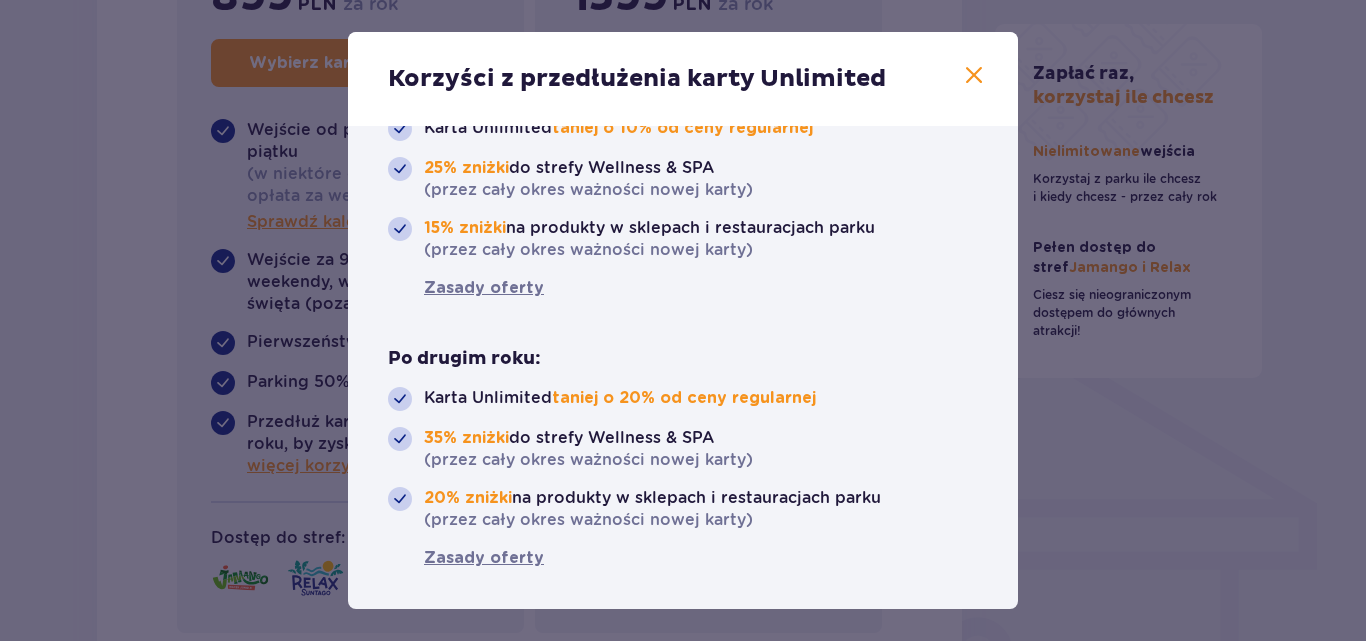 click at bounding box center (974, 76) 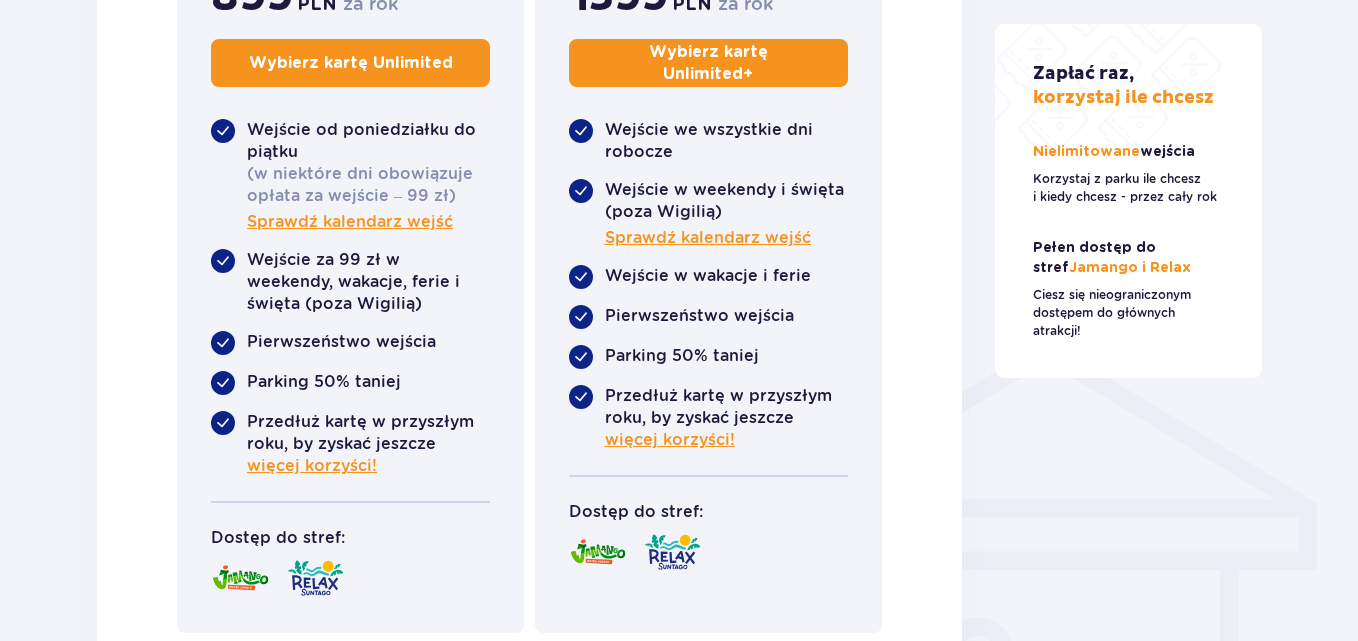 click on "Opuść konfigurator Konfiguracja karty Wybierz liczbę kart Liczba kart 1 Kontynuuj Karta   1 Wybierz typ gościa Dorosły 16-65 lat Dziecko do 16 lat Dziecko do 120 cm Z ulgą Wybierz rodzaj karty Karta Unlimited Dla okazyjnych pluskaczy 899 PLN za rok Wybierz kartę Unlimited   Wejście od poniedziałku do piątku (w niektóre dni obowiązuje opłata za wejście – 99 zł) Sprawdź kalendarz wejść   Wejście za 99 zł w weekendy, wakacje, ferie i święta (poza Wigilią)   Pierwszeństwo wejścia   Parking 50% taniej   Przedłuż kartę w przyszłym roku, by zyskać jeszcze  więcej korzyści! Dostęp do stref: Polecane Karta Unlimited+ Dla wielbicieli tropików 1599 PLN za rok Wybierz kartę Unlimited +   Wejście we wszystkie dni robocze   Wejście w weekendy i święta (poza Wigilią) Sprawdź kalendarz wejść   Wejście w wakacje i ferie   Pierwszeństwo wejścia   Parking 50% taniej   Przedłuż kartę w przyszłym roku, by zyskać jeszcze  więcej korzyści! Dostęp do stref: Kontynuuj wejścia" at bounding box center [679, -103] 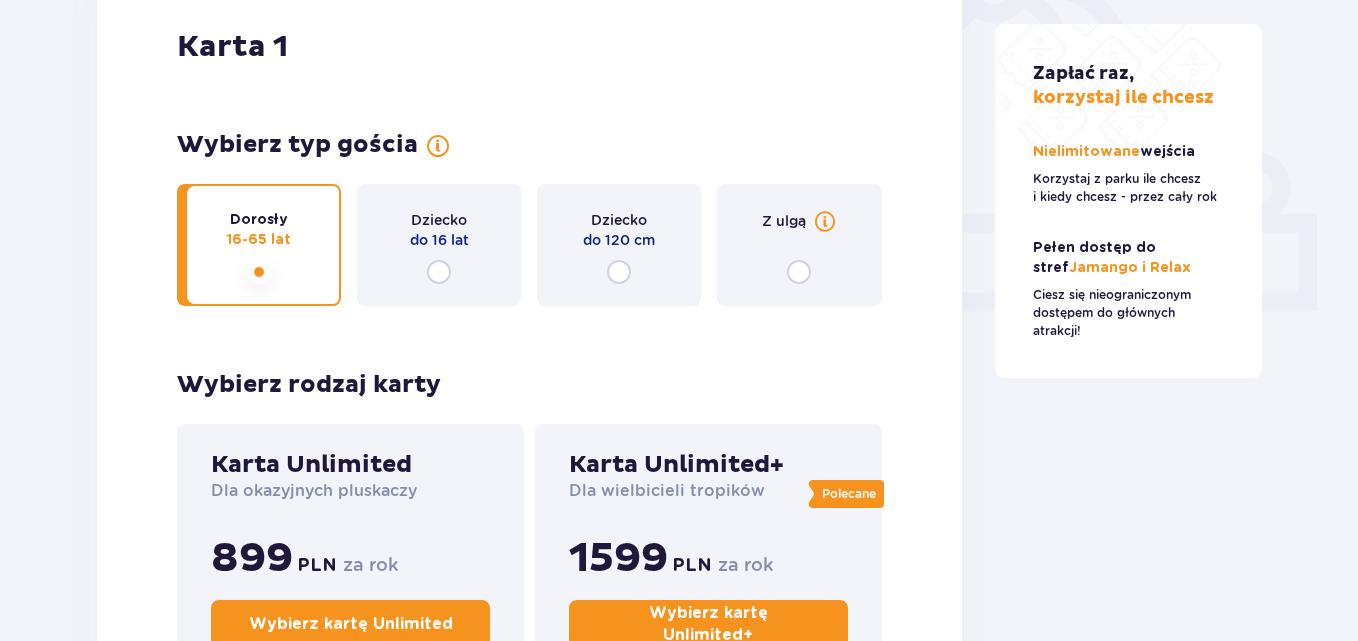 scroll, scrollTop: 161, scrollLeft: 0, axis: vertical 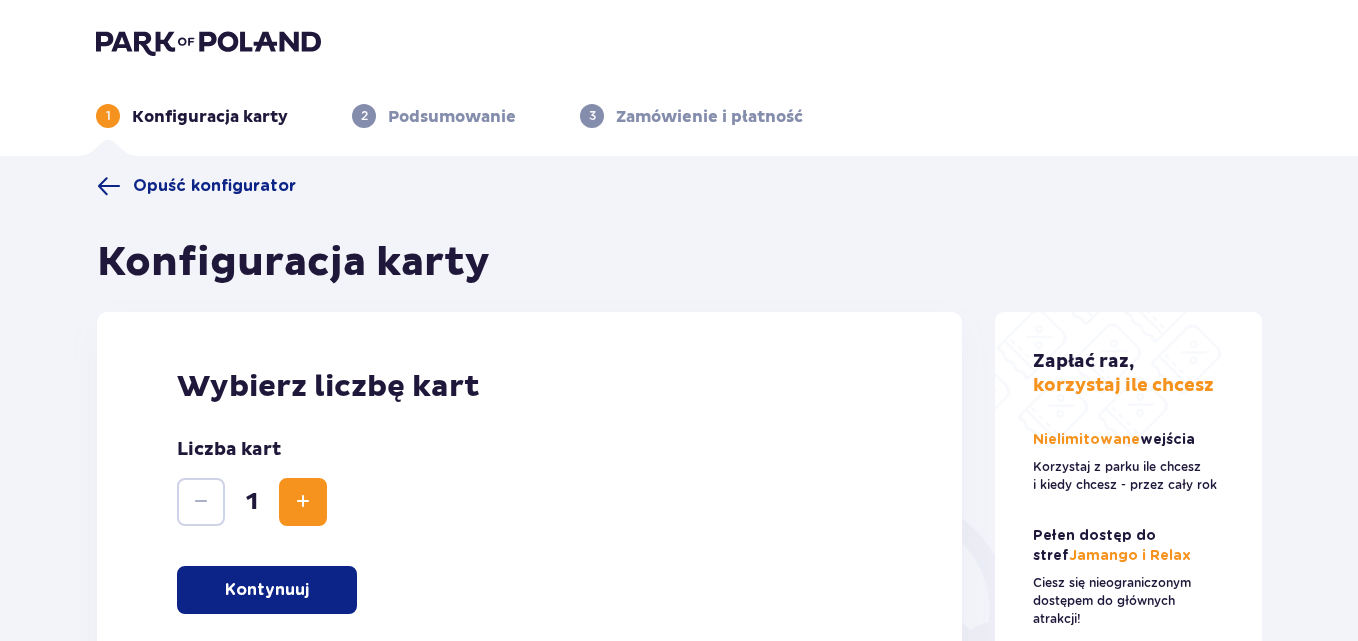click on "Opuść konfigurator Konfiguracja karty Wybierz liczbę kart Liczba kart 1 Kontynuuj Karta   1 Wybierz typ gościa Dorosły 16-65 lat Dziecko do 16 lat Dziecko do 120 cm Z ulgą Wybierz rodzaj karty Karta Unlimited Dla okazyjnych pluskaczy 899 PLN za rok Wybierz kartę Unlimited   Wejście od poniedziałku do piątku (w niektóre dni obowiązuje opłata za wejście – 99 zł) Sprawdź kalendarz wejść   Wejście za 99 zł w weekendy, wakacje, ferie i święta (poza Wigilią)   Pierwszeństwo wejścia   Parking 50% taniej   Przedłuż kartę w przyszłym roku, by zyskać jeszcze  więcej korzyści! Dostęp do stref: Polecane Karta Unlimited+ Dla wielbicieli tropików 1599 PLN za rok Wybierz kartę Unlimited +   Wejście we wszystkie dni robocze   Wejście w weekendy i święta (poza Wigilią) Sprawdź kalendarz wejść   Wejście w wakacje i ferie   Pierwszeństwo wejścia   Parking 50% taniej   Przedłuż kartę w przyszłym roku, by zyskać jeszcze  więcej korzyści! Dostęp do stref: Kontynuuj wejścia" at bounding box center [679, 1180] 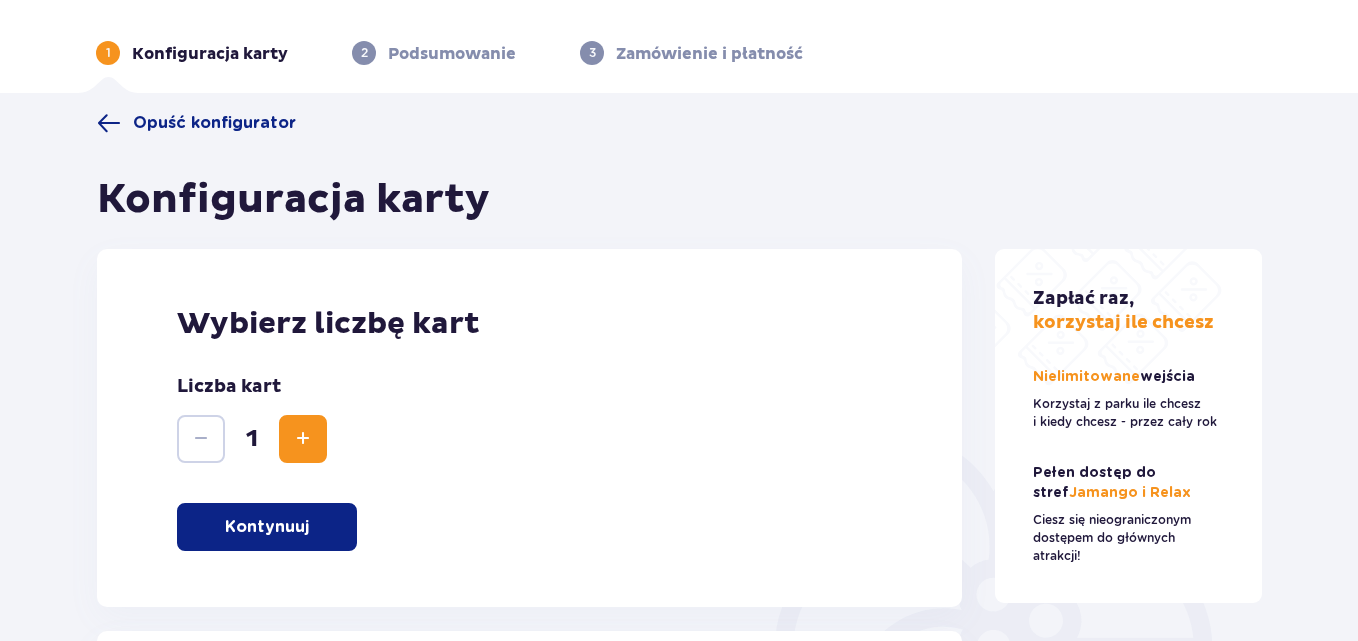 scroll, scrollTop: 0, scrollLeft: 0, axis: both 